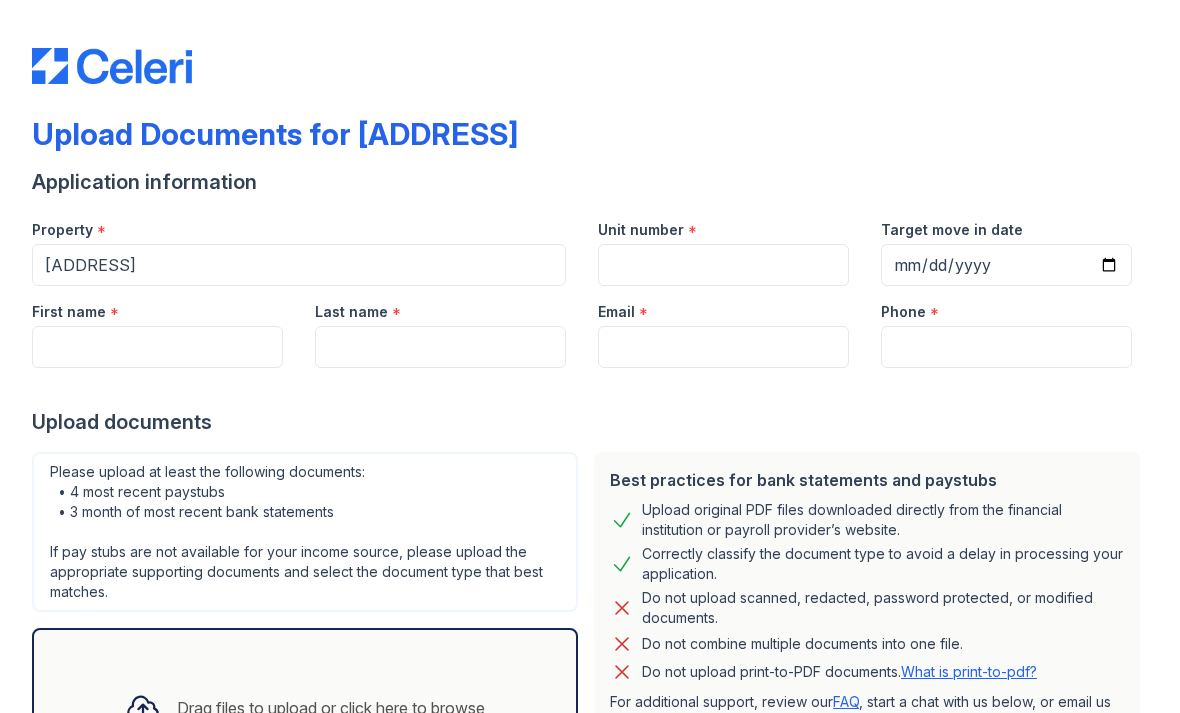 scroll, scrollTop: 0, scrollLeft: 0, axis: both 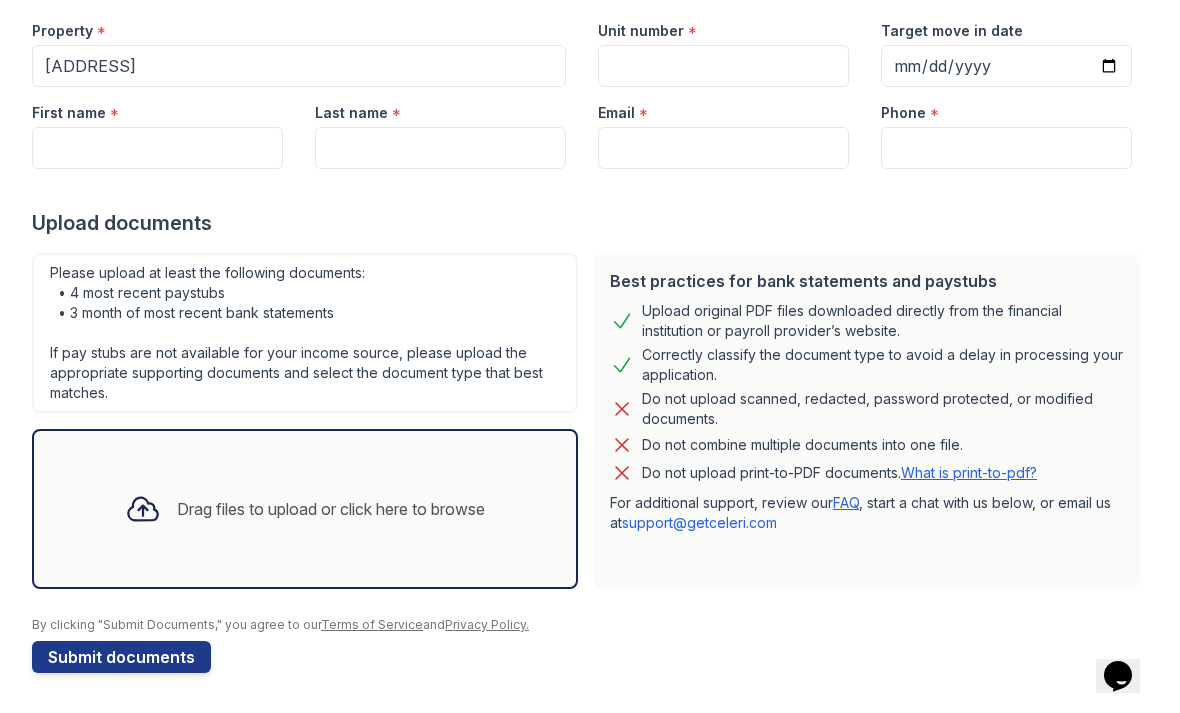 click on "Drag files to upload or click here to browse" at bounding box center [331, 509] 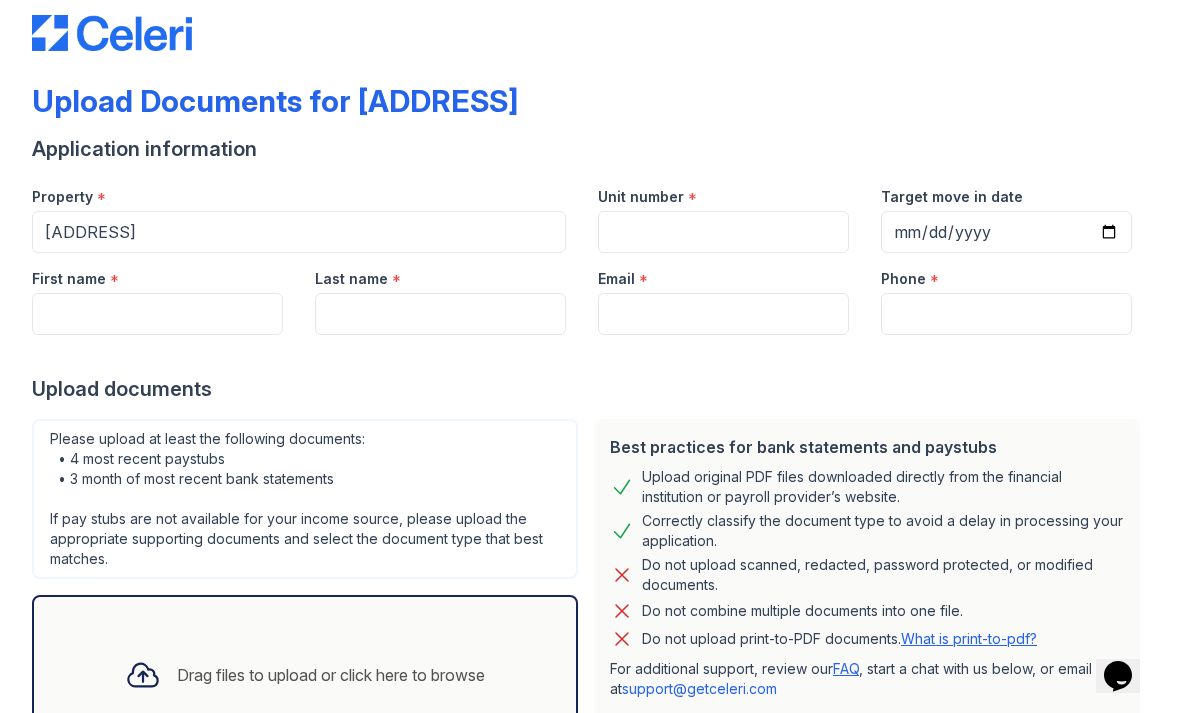scroll, scrollTop: 28, scrollLeft: 0, axis: vertical 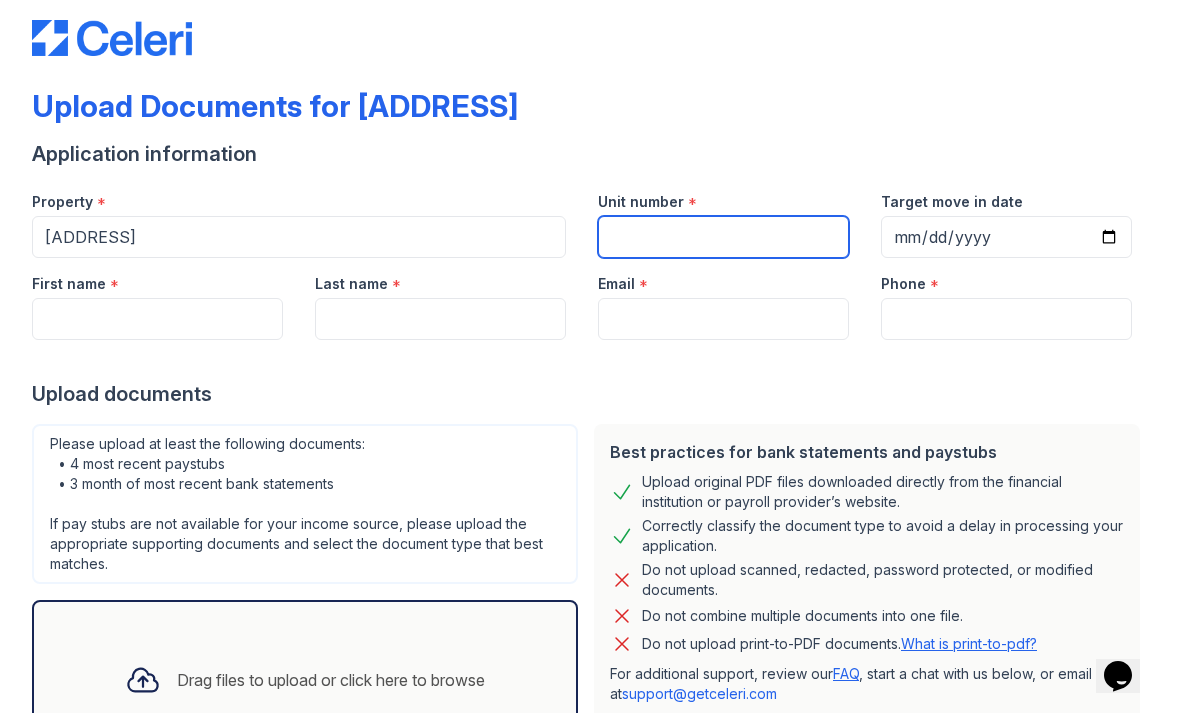 click on "Unit number" at bounding box center [723, 237] 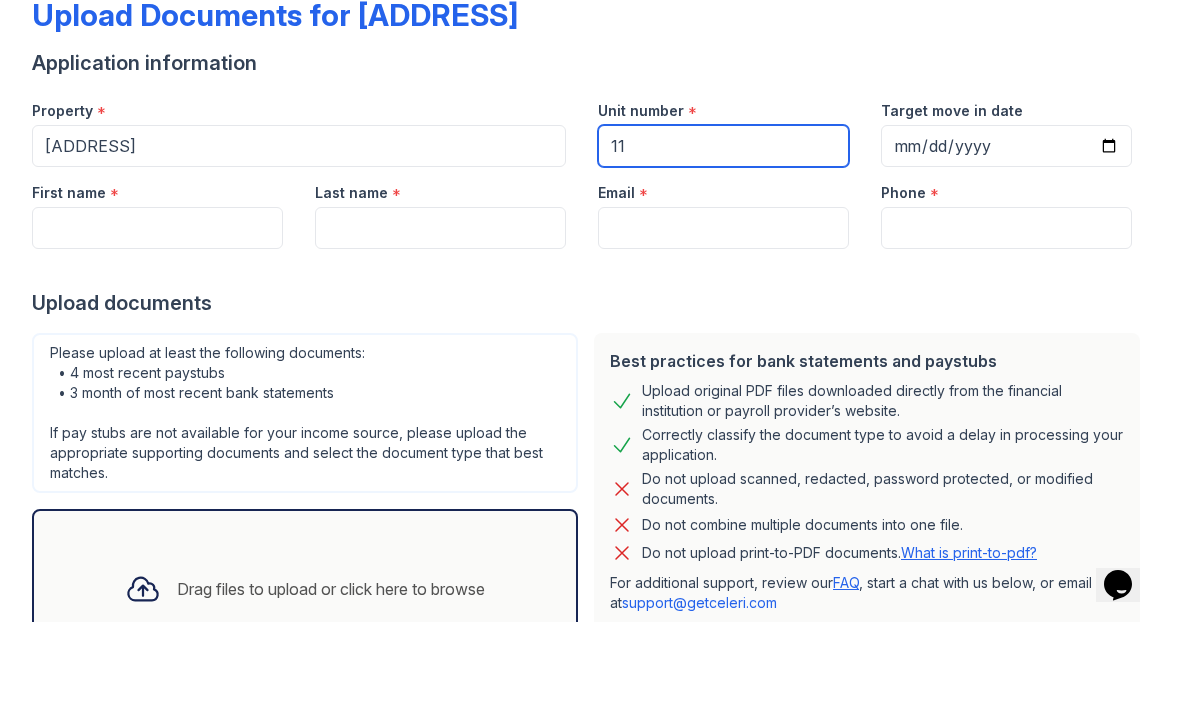 type on "11" 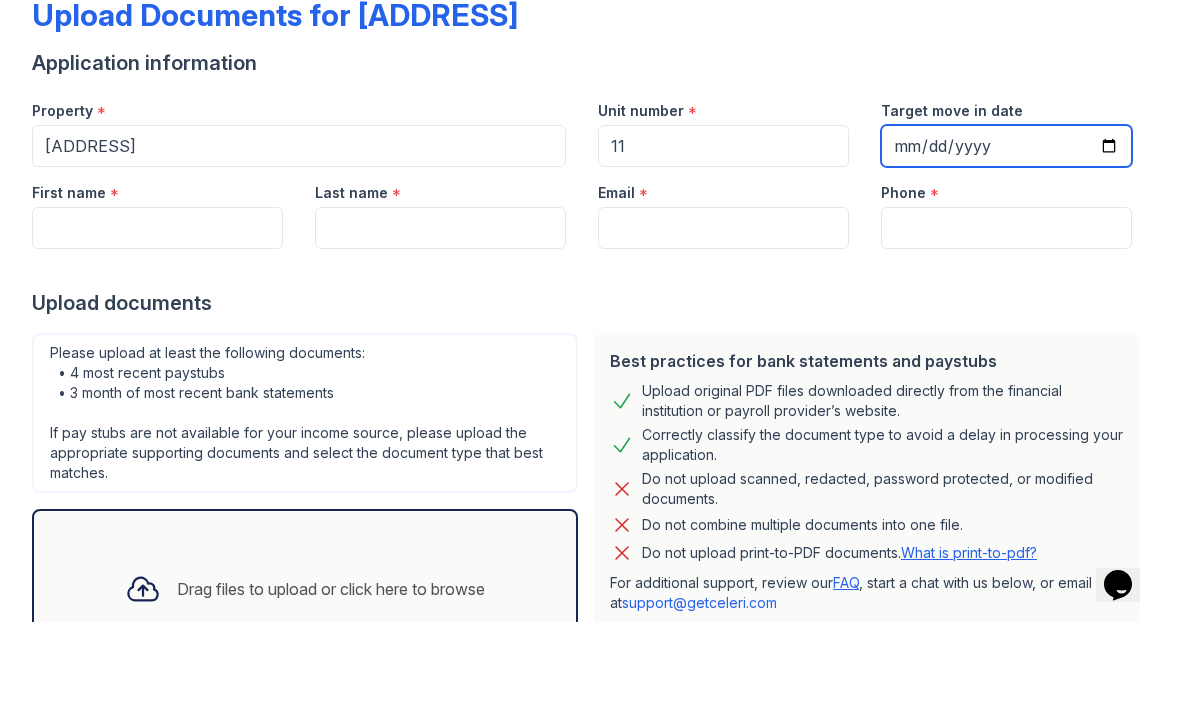 click on "Target move in date" at bounding box center [1006, 237] 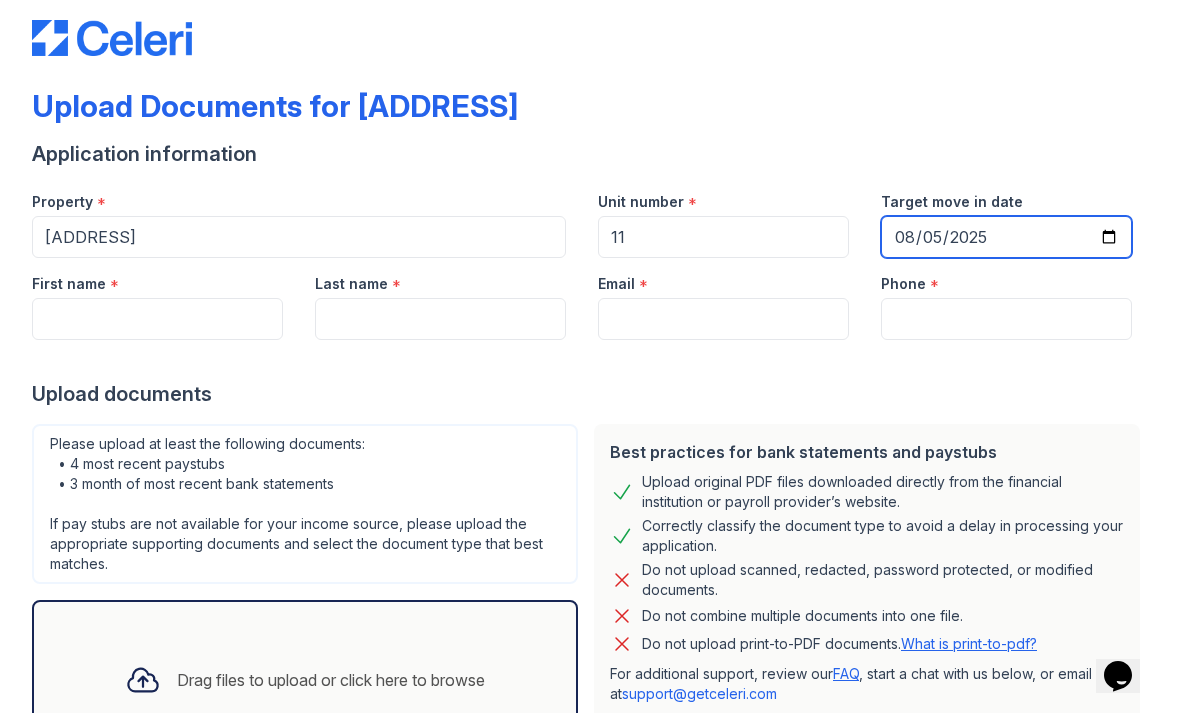 type on "2025-08-15" 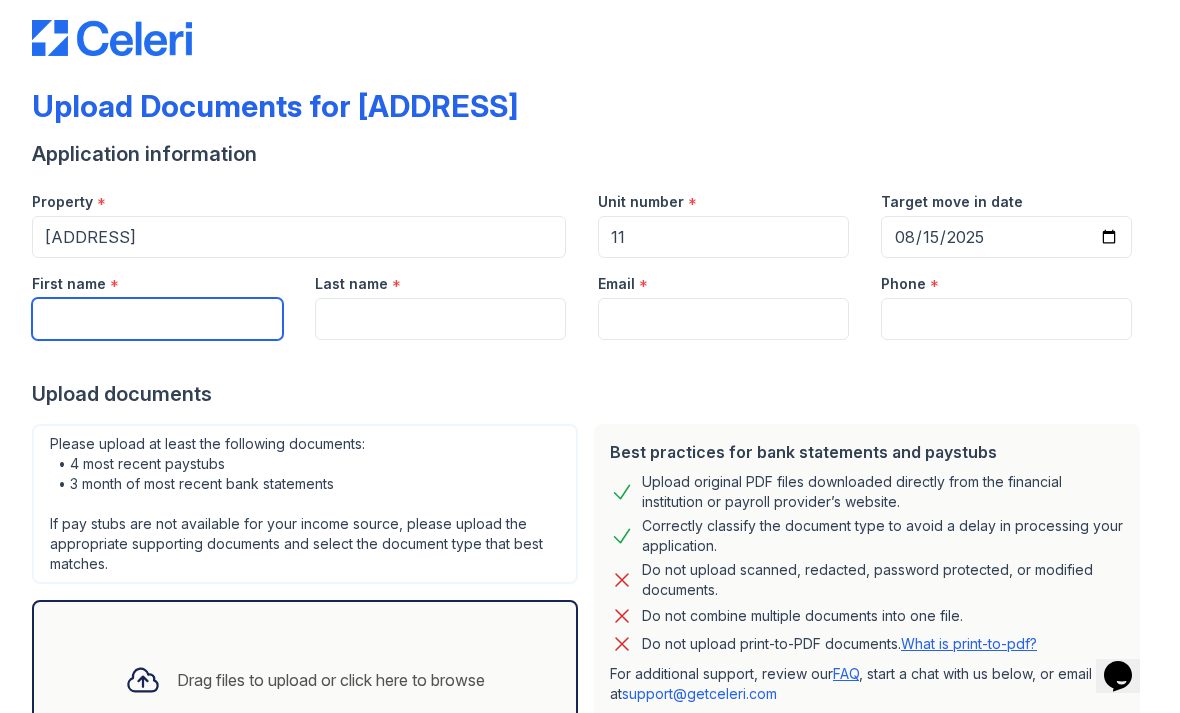 click on "First name" at bounding box center (157, 319) 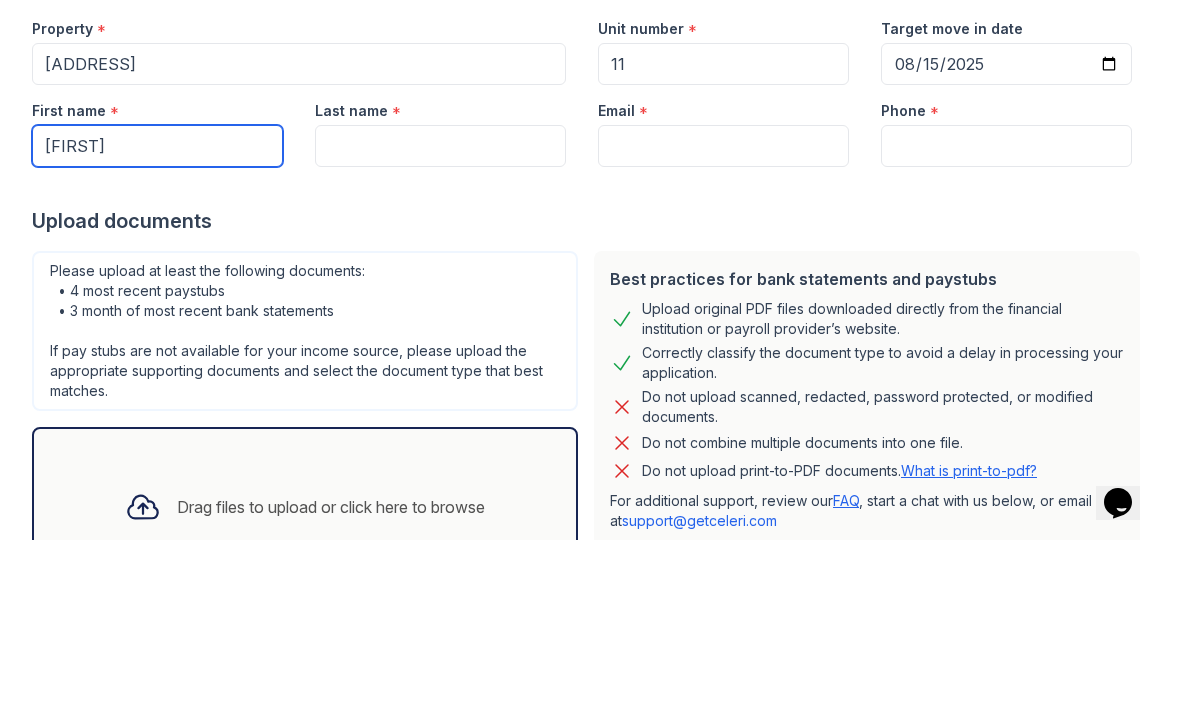type on "[FIRST]" 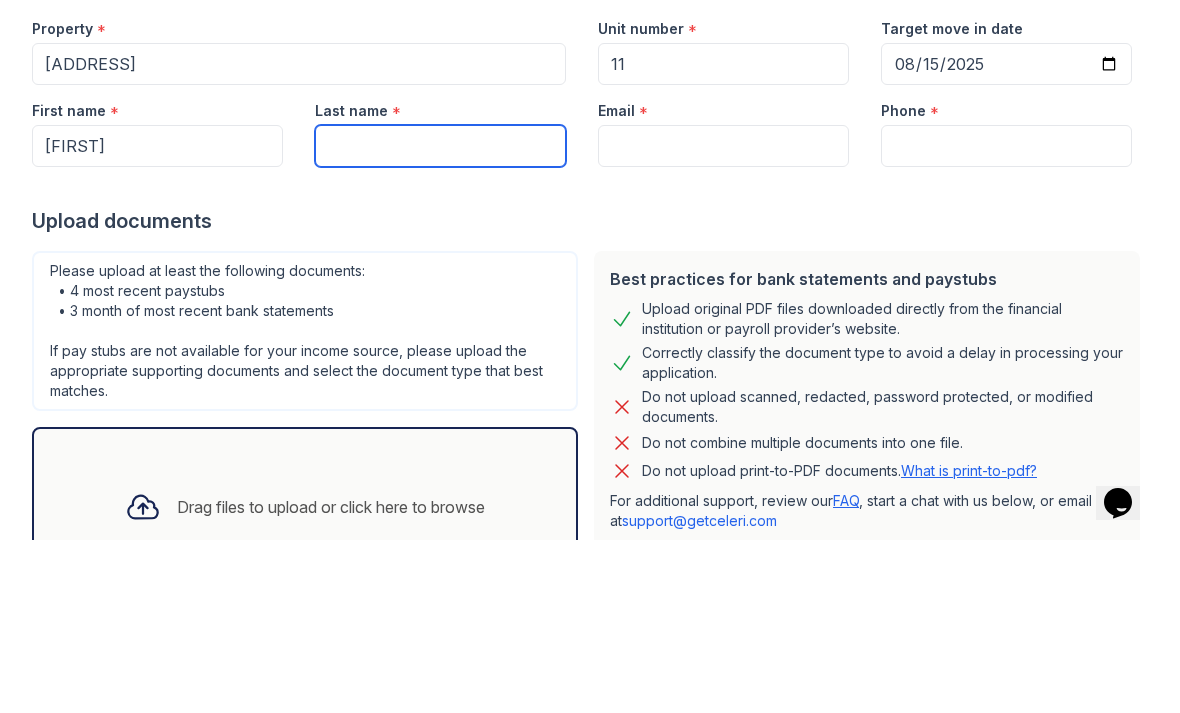 click on "Last name" at bounding box center [440, 319] 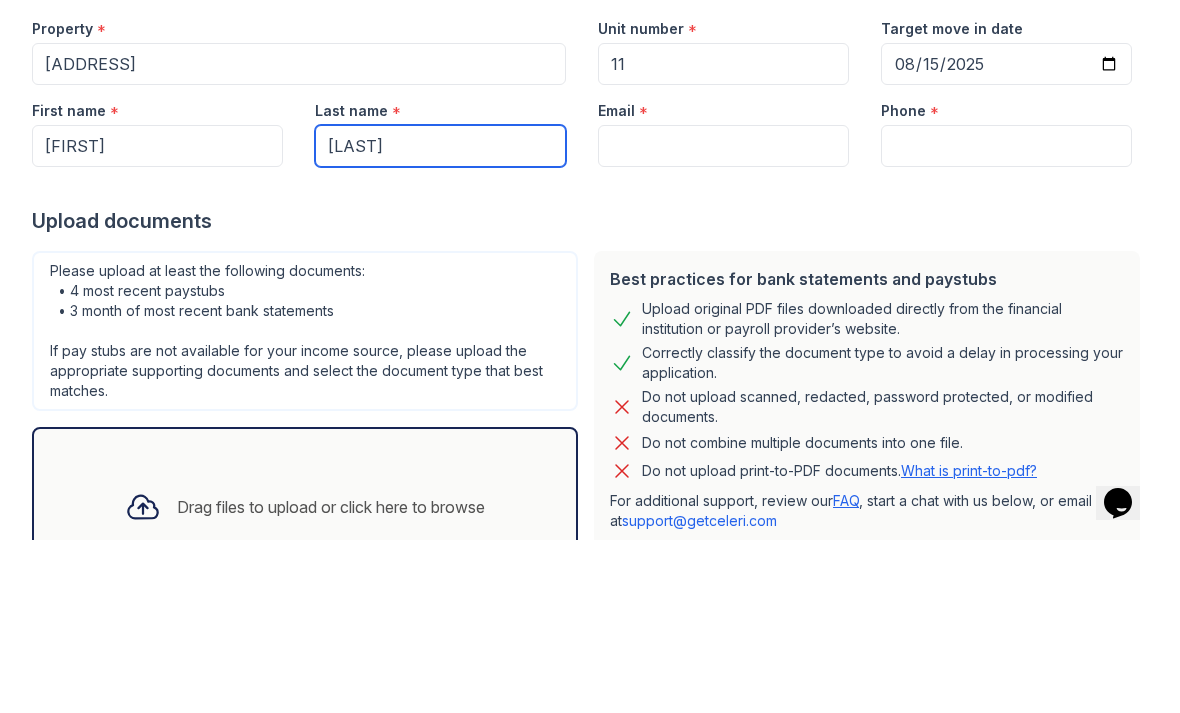 type on "P" 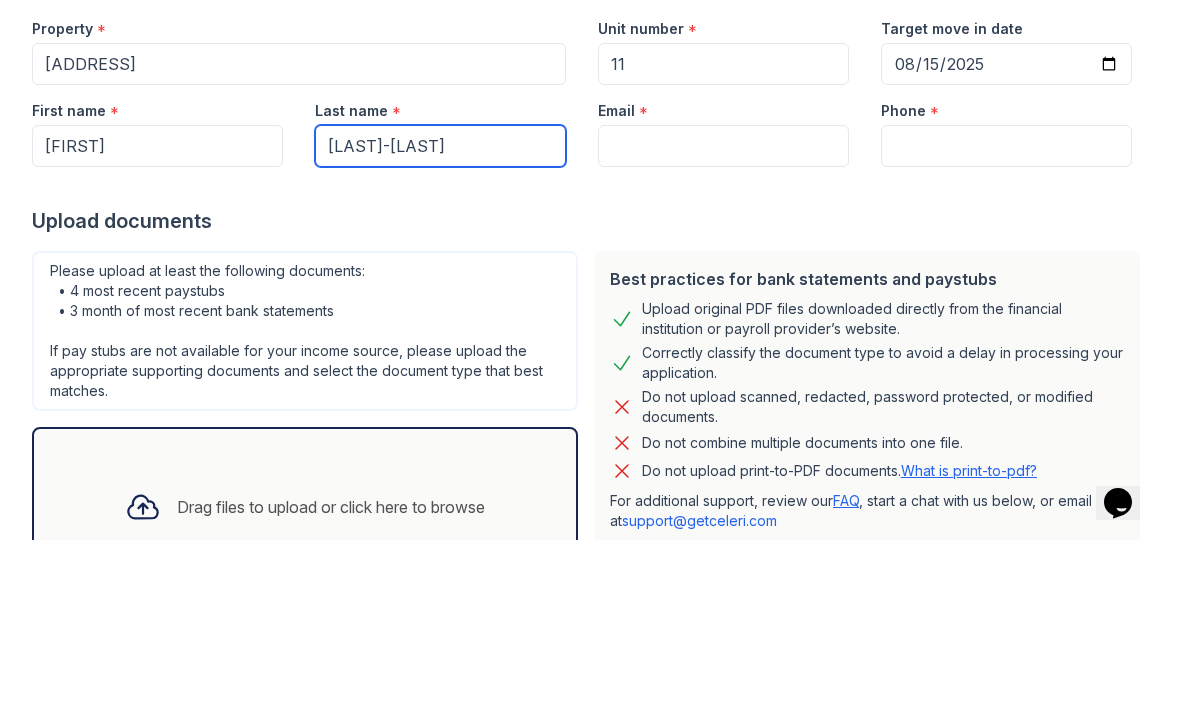 type on "[LAST]-[LAST]" 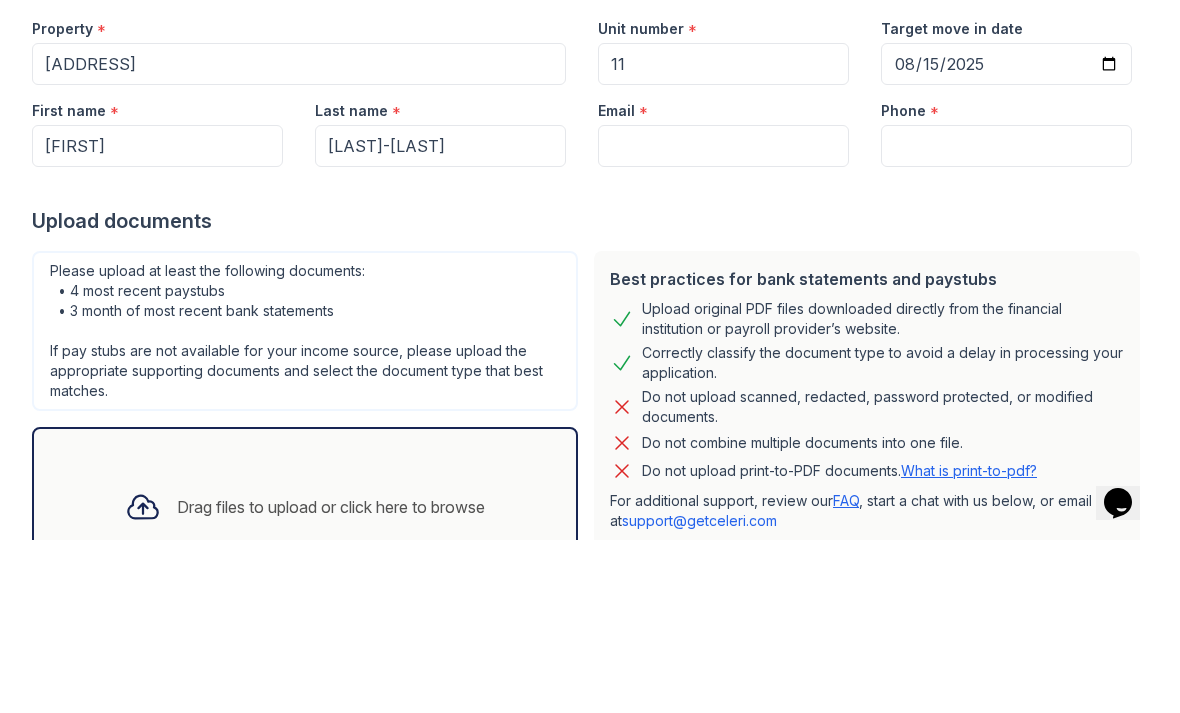 click on "Email" at bounding box center (723, 319) 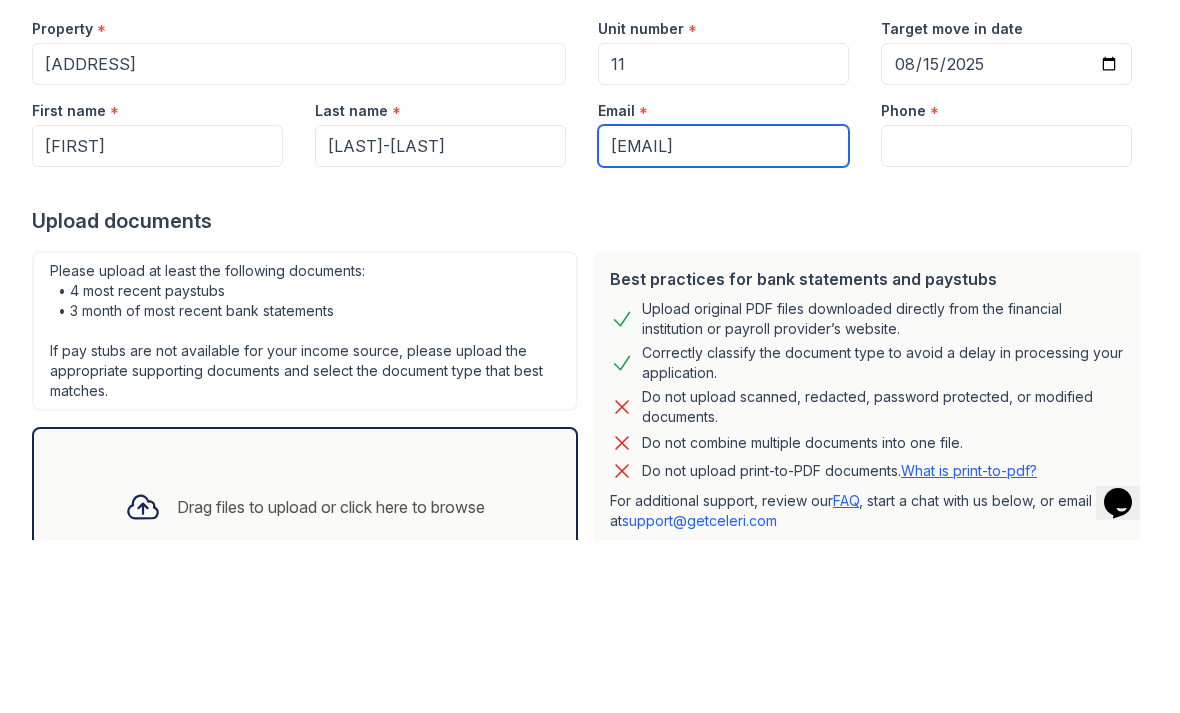 type on "[EMAIL]" 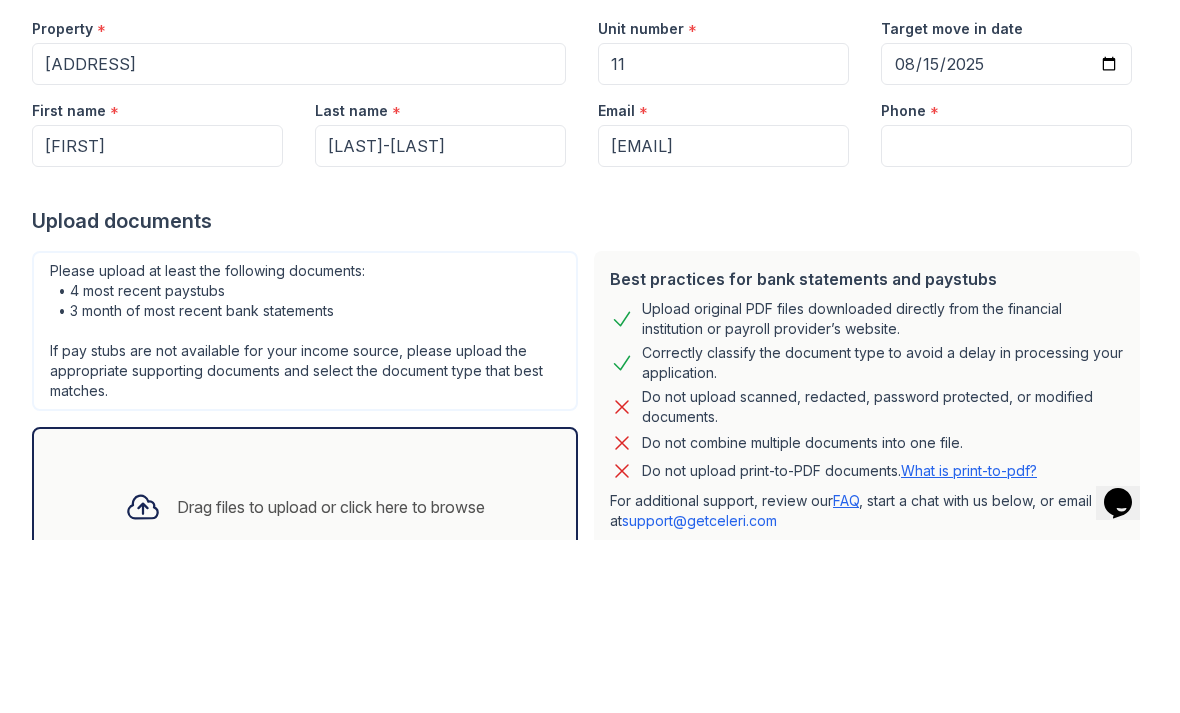 click on "Phone" at bounding box center (1006, 319) 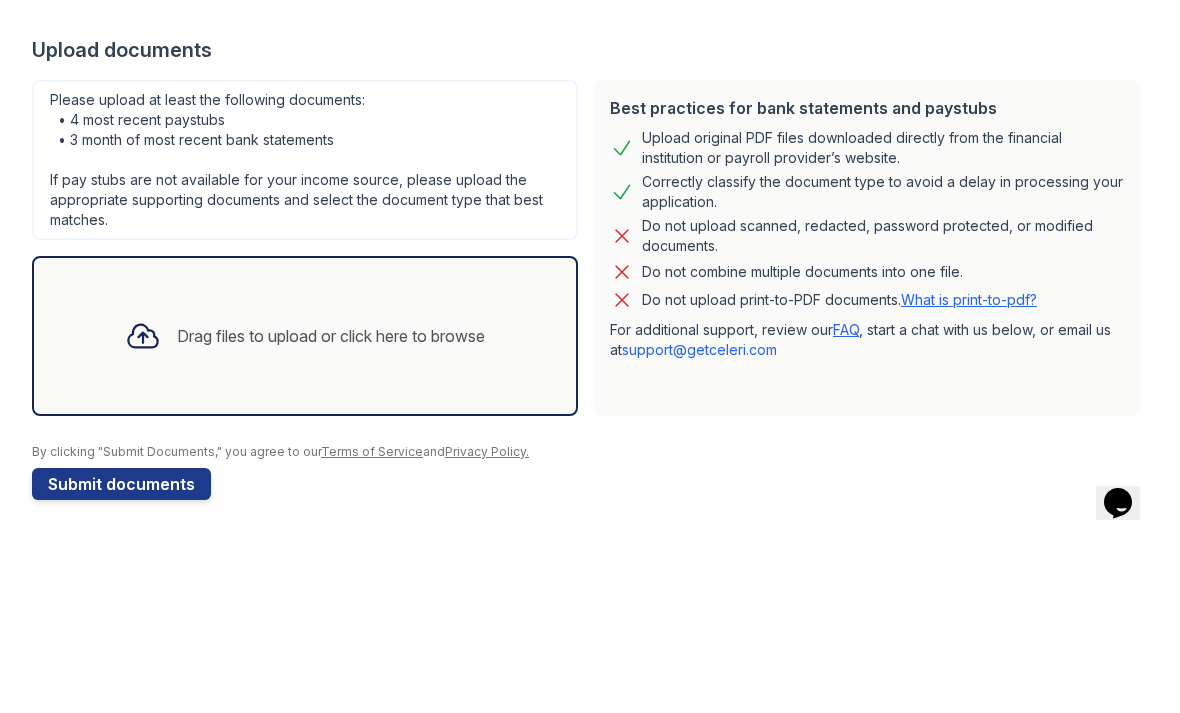 scroll, scrollTop: 199, scrollLeft: 0, axis: vertical 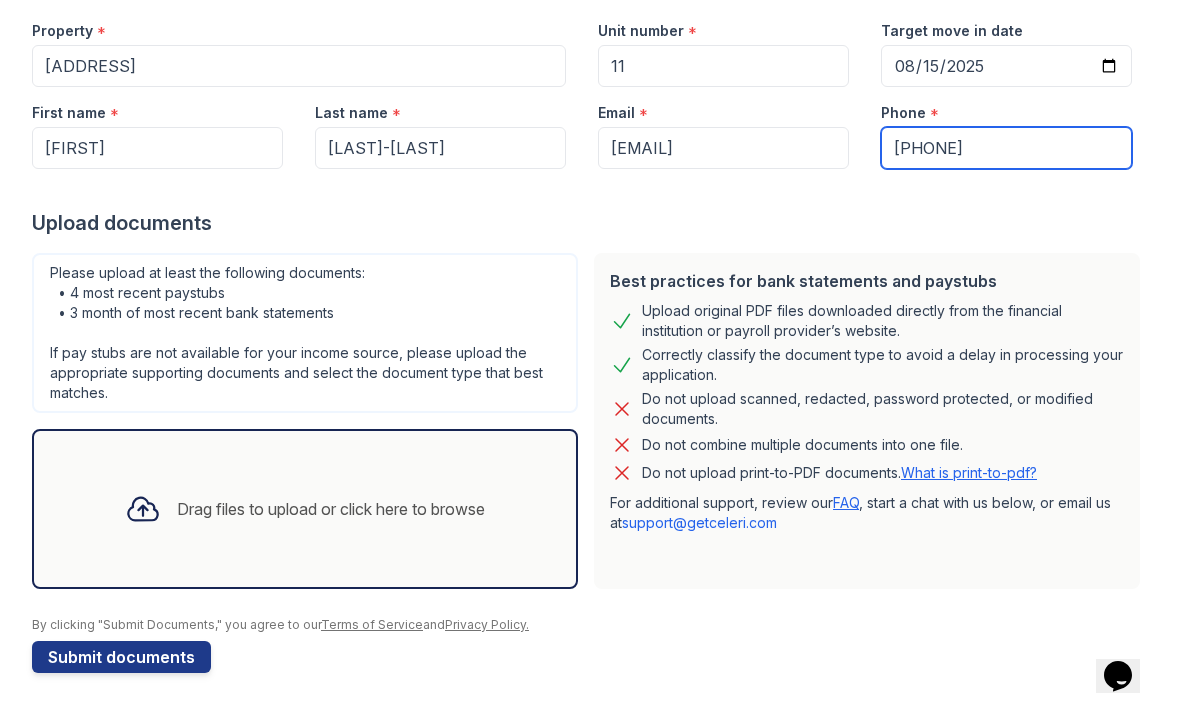 type on "5712783038" 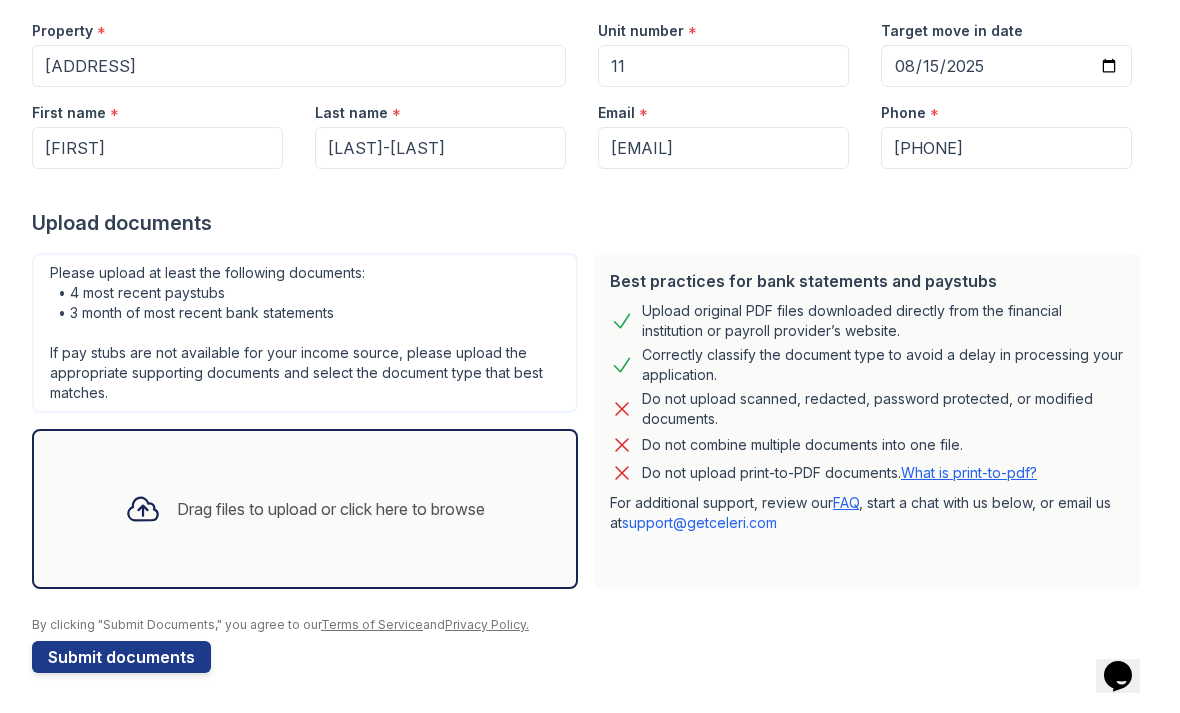 click on "Drag files to upload or click here to browse" at bounding box center [305, 509] 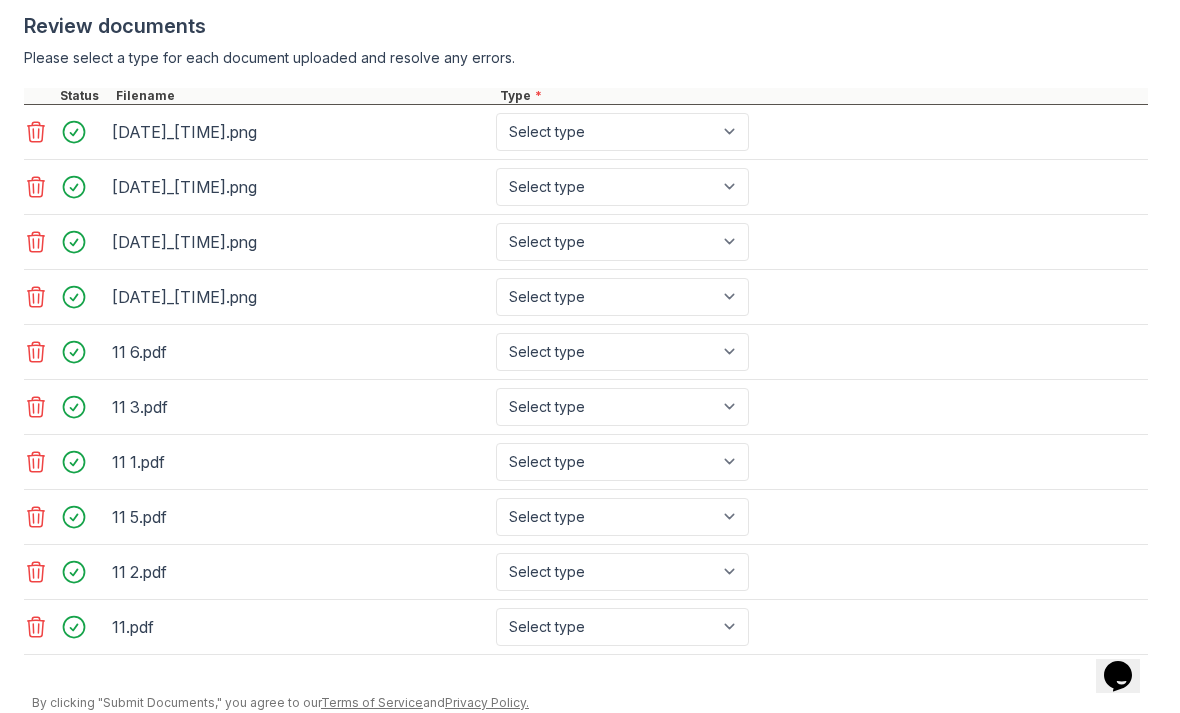 scroll, scrollTop: 795, scrollLeft: 0, axis: vertical 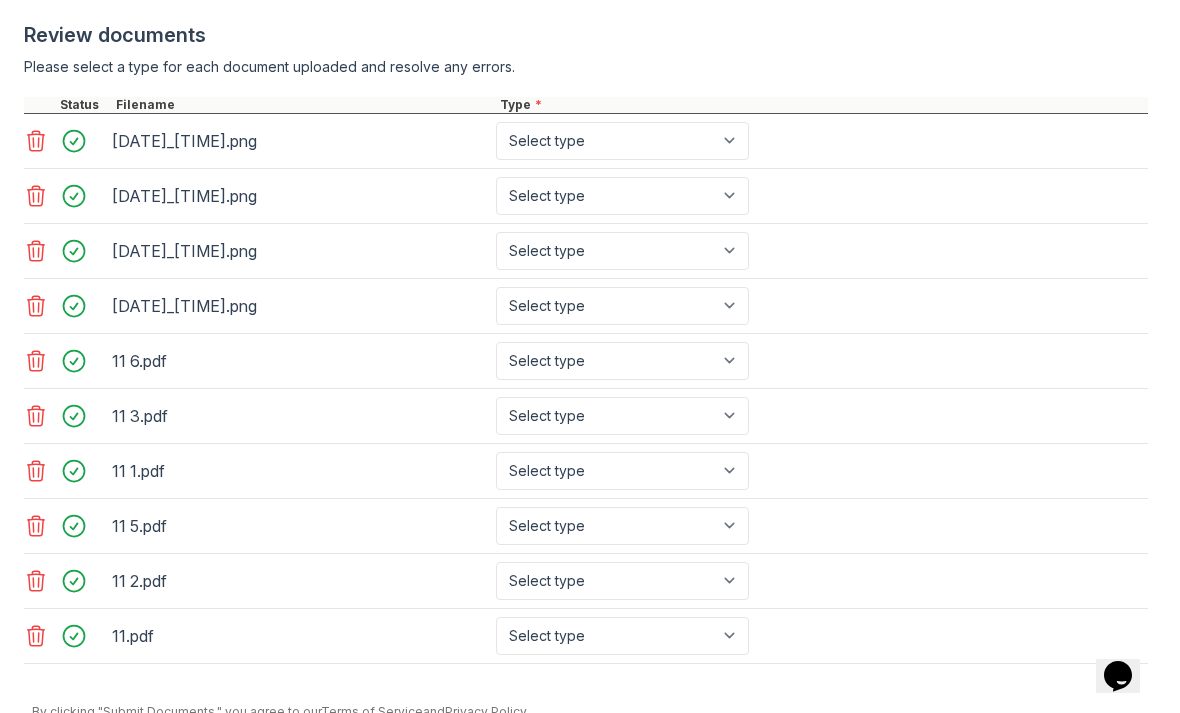 click 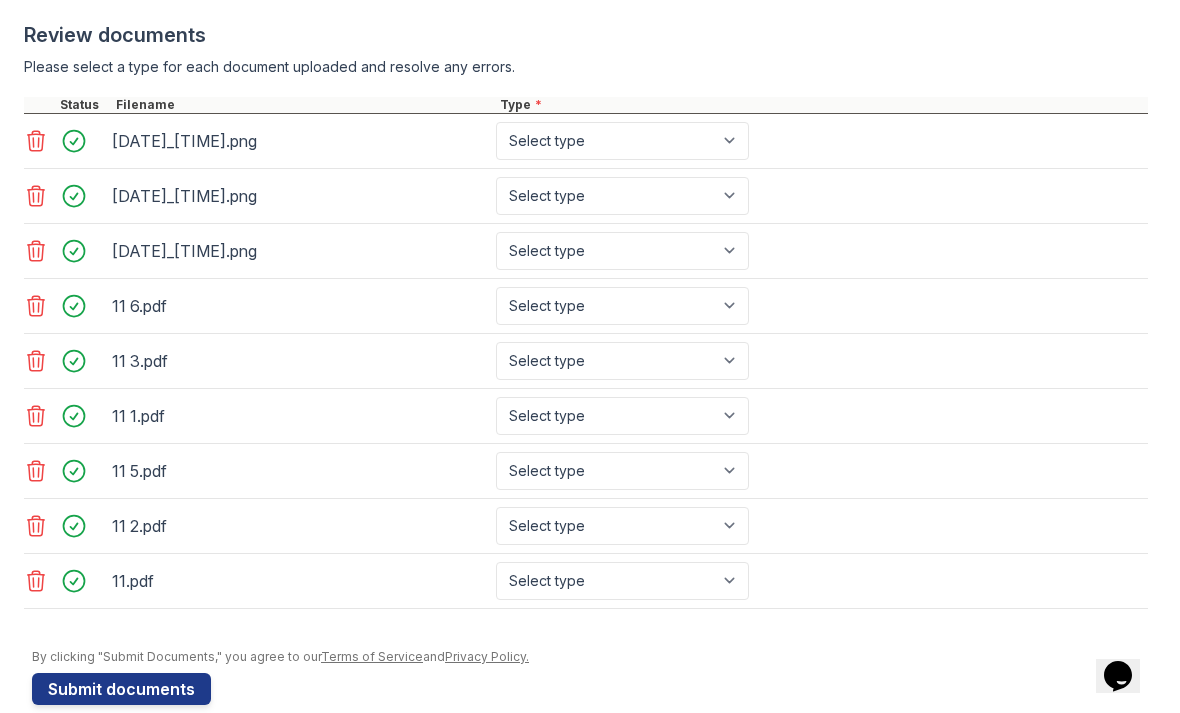 click 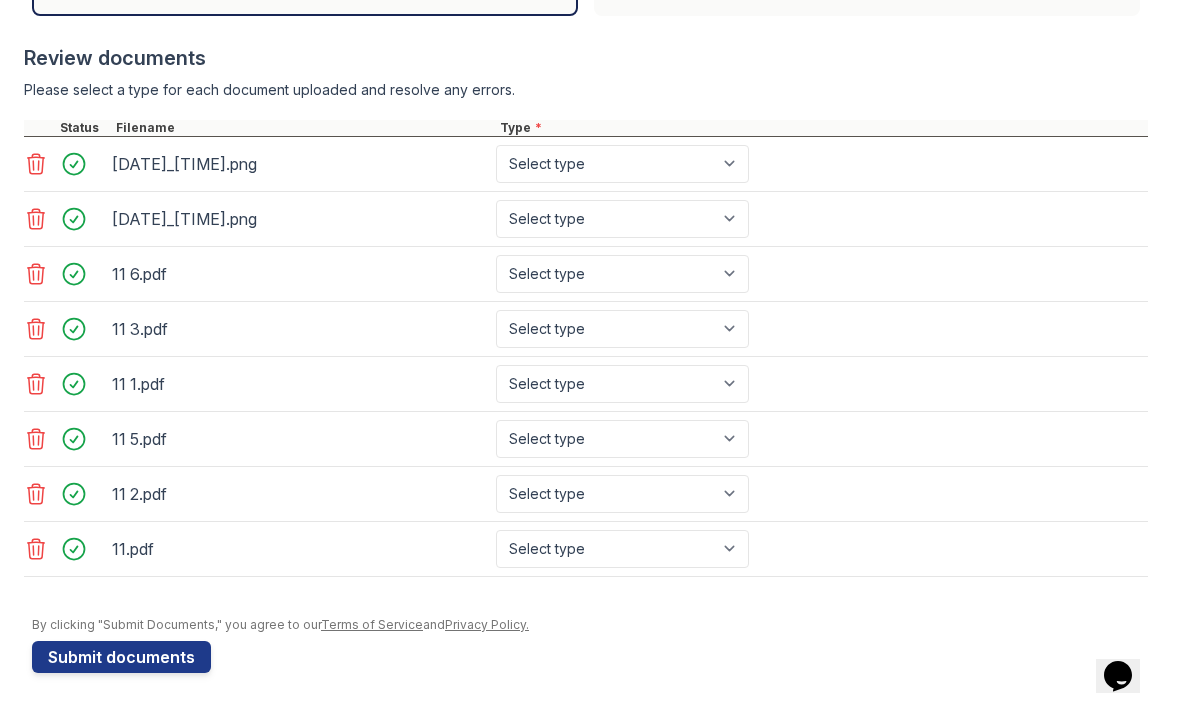 click 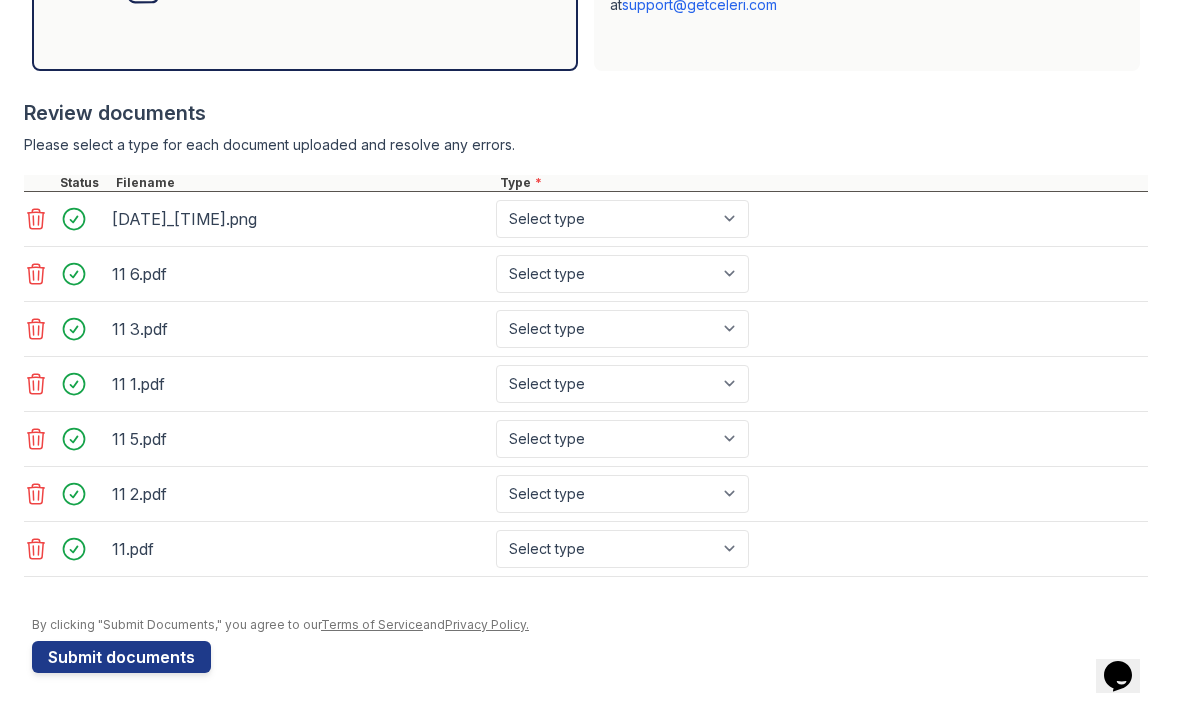 click at bounding box center (66, 219) 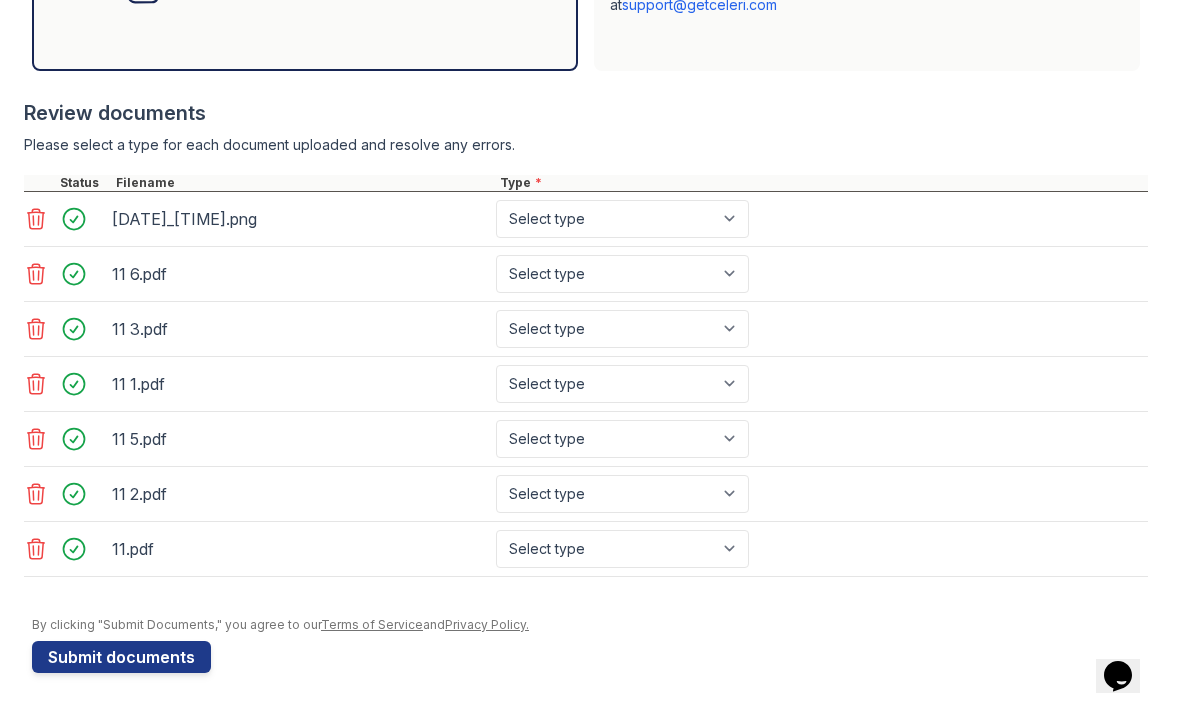 click 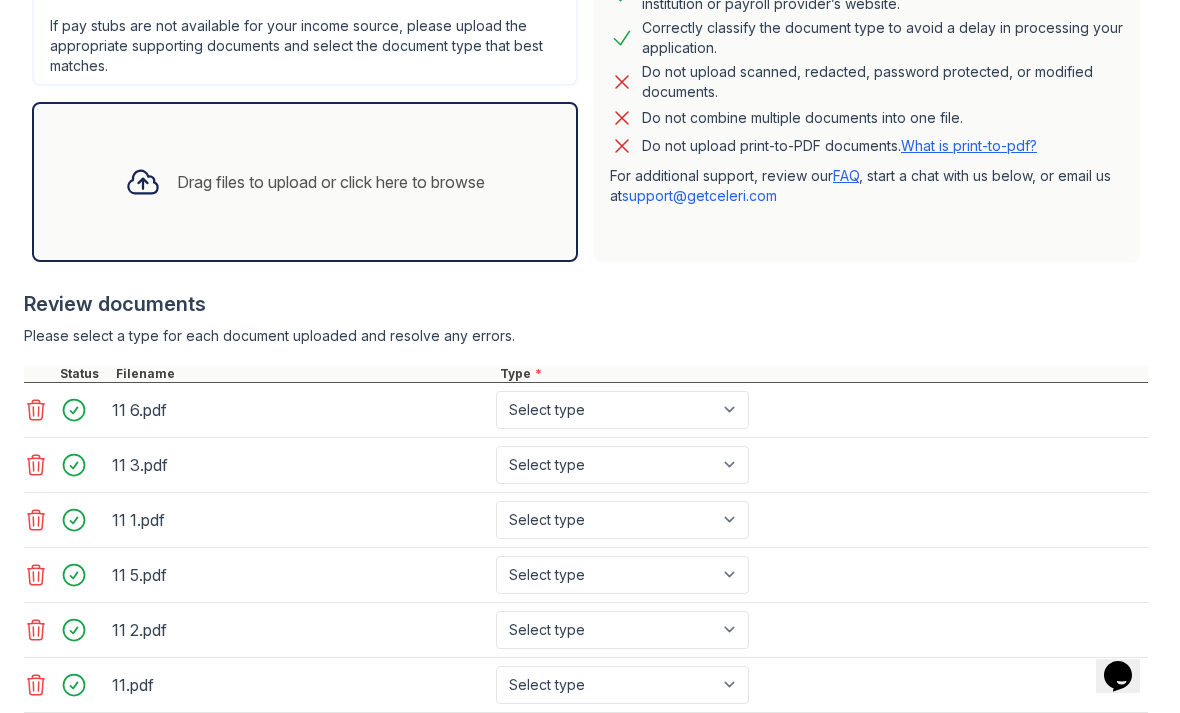 scroll, scrollTop: 662, scrollLeft: 0, axis: vertical 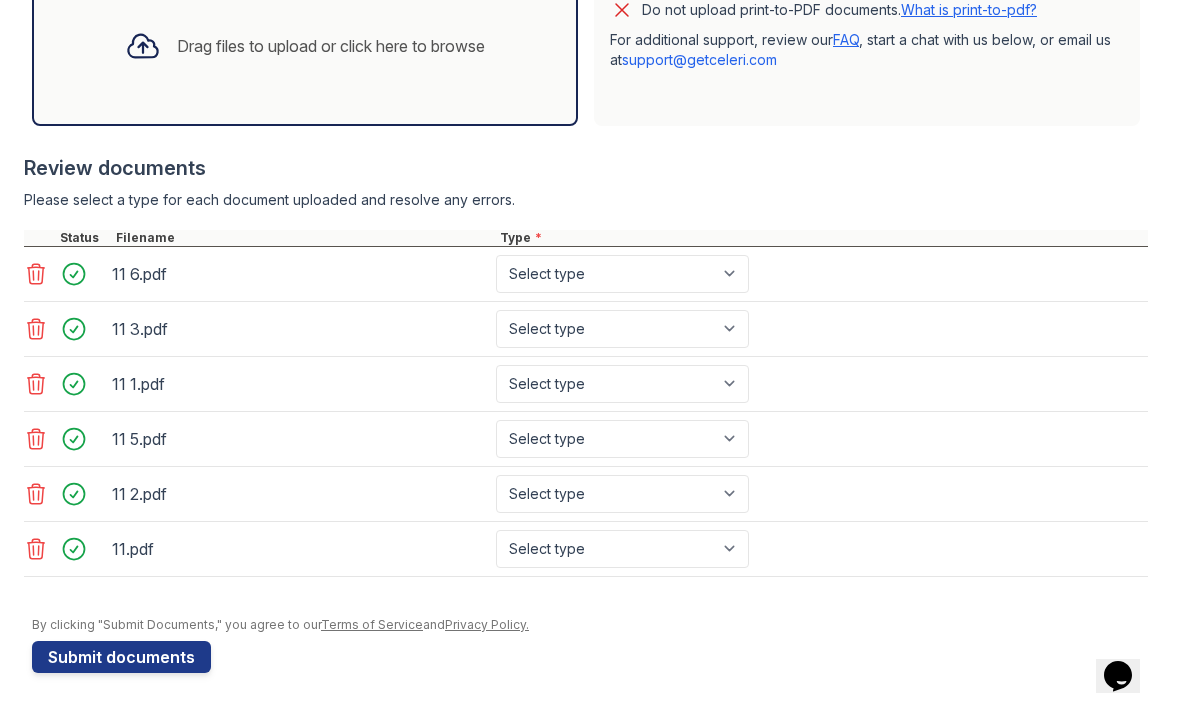 click on "Select type
Paystub
Bank Statement
Offer Letter
Tax Documents
Benefit Award Letter
Investment Account Statement
Other" at bounding box center (622, 274) 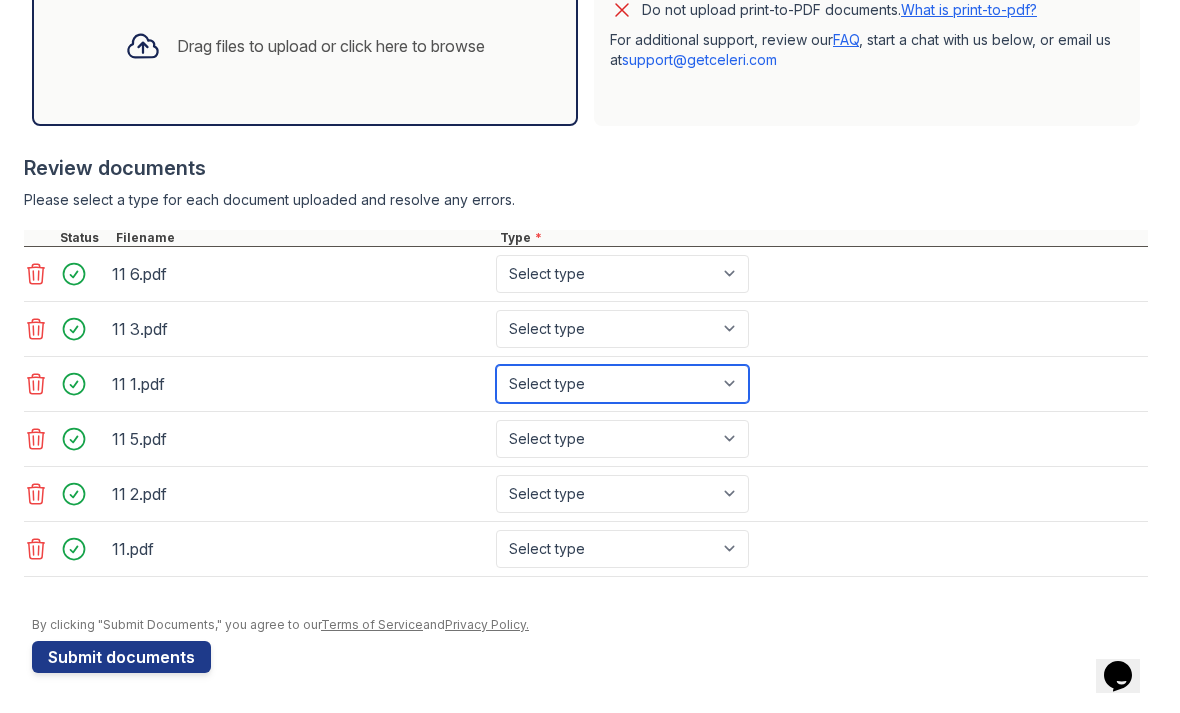 select on "paystub" 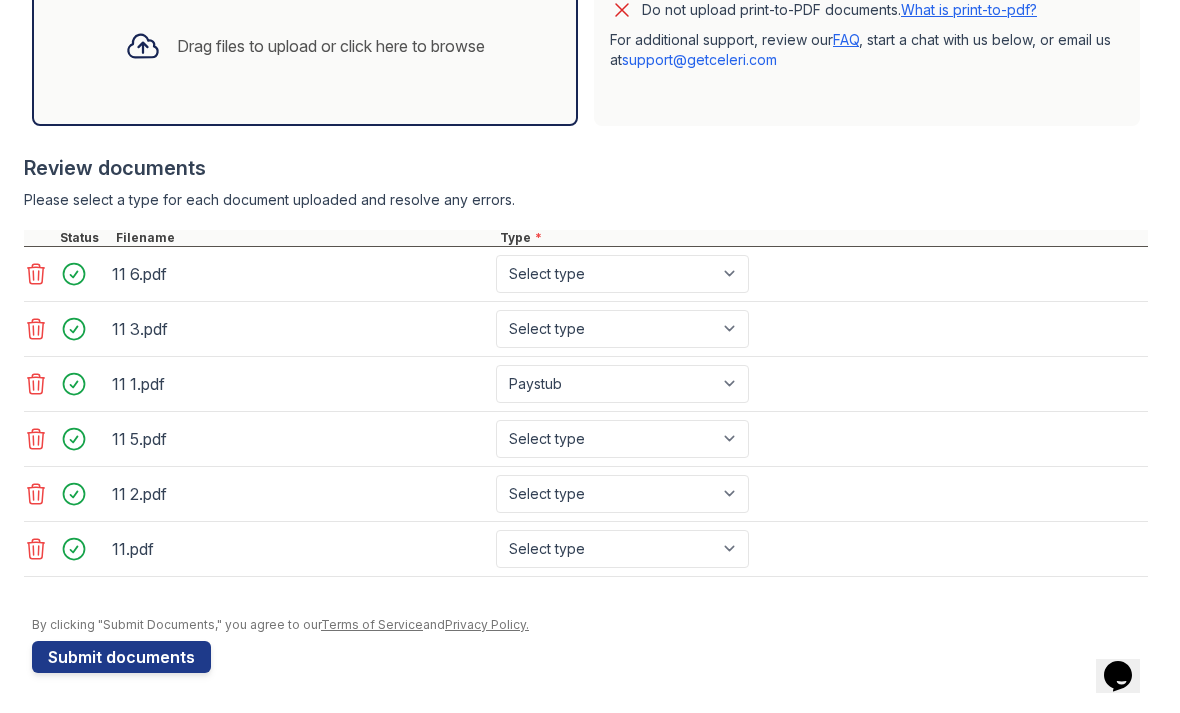 scroll, scrollTop: 526, scrollLeft: 0, axis: vertical 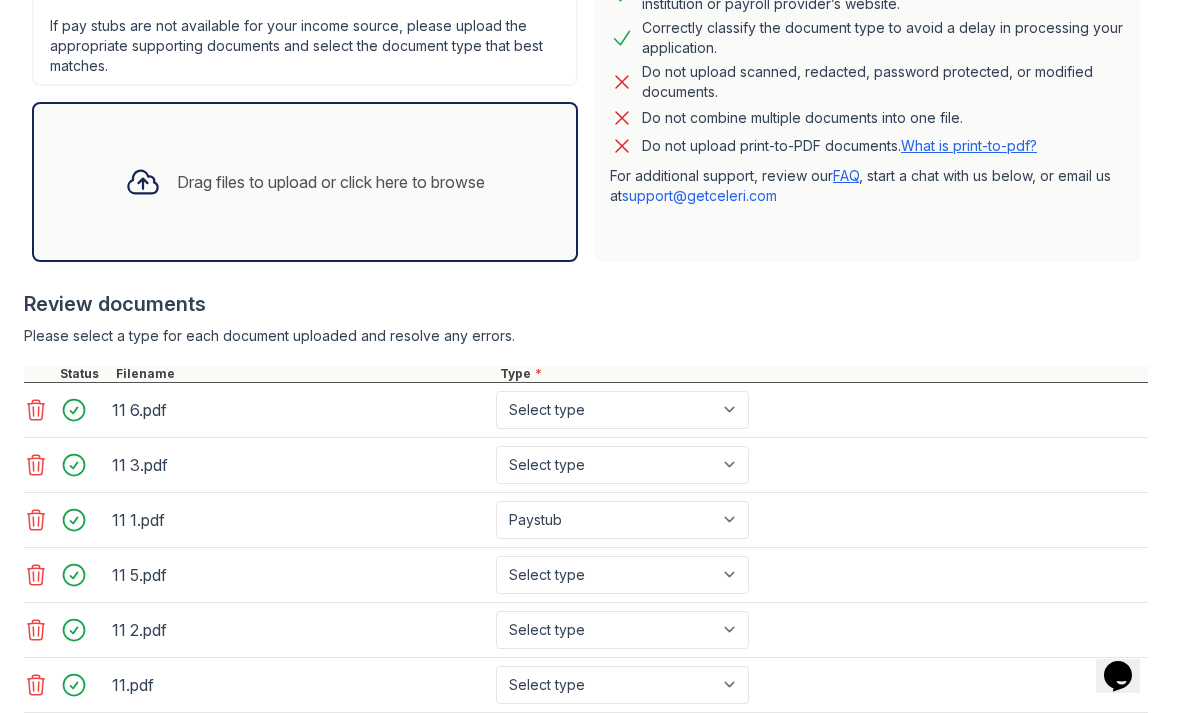 click on "11 1.pdf
Select type
Paystub
Bank Statement
Offer Letter
Tax Documents
Benefit Award Letter
Investment Account Statement
Other" at bounding box center (586, 520) 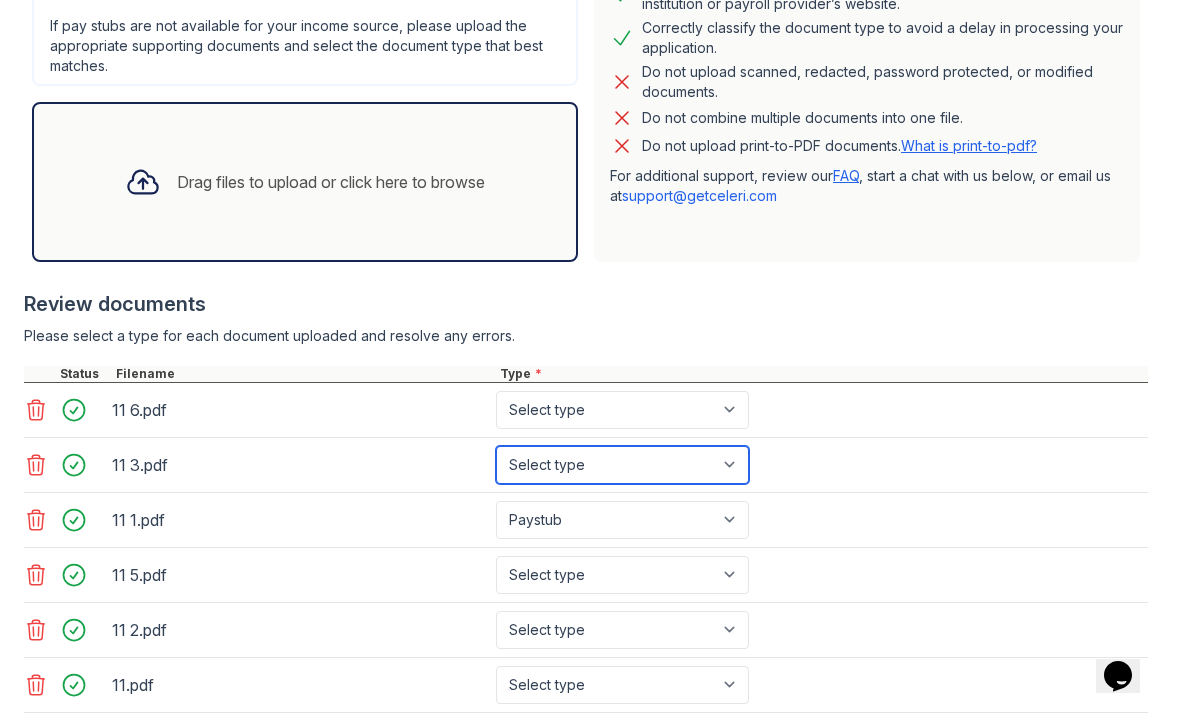 select on "investment_account_statement" 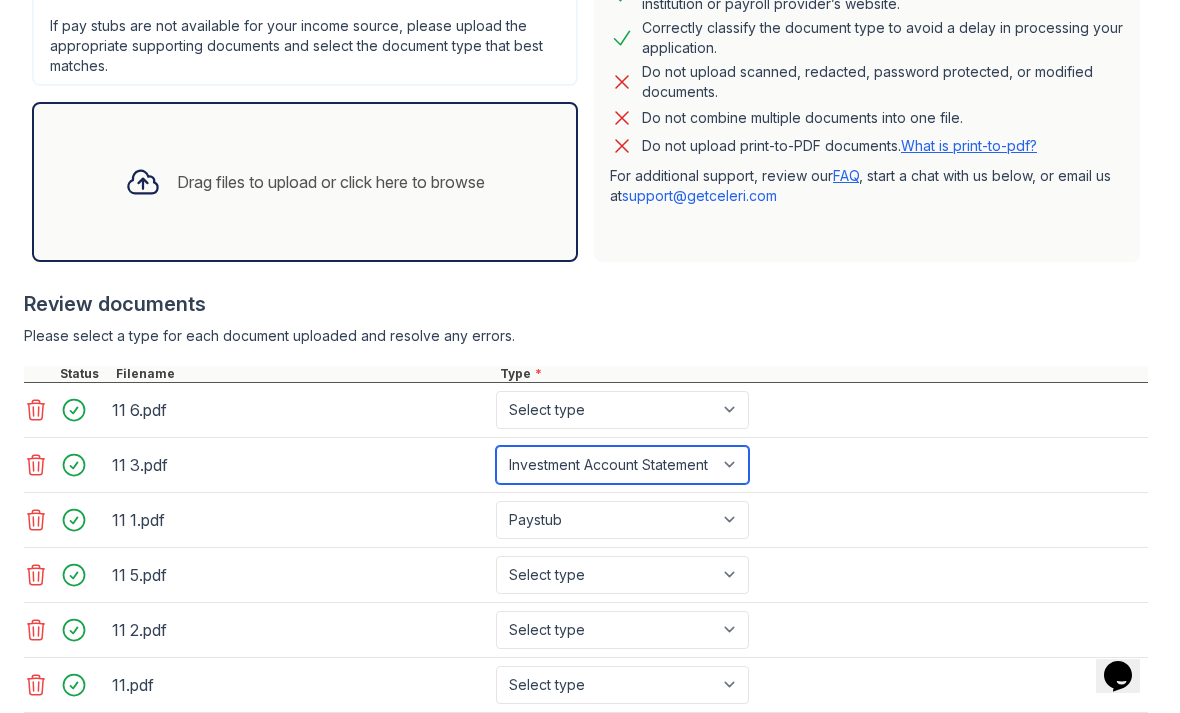 click on "Select type
Paystub
Bank Statement
Offer Letter
Tax Documents
Benefit Award Letter
Investment Account Statement
Other" at bounding box center [622, 465] 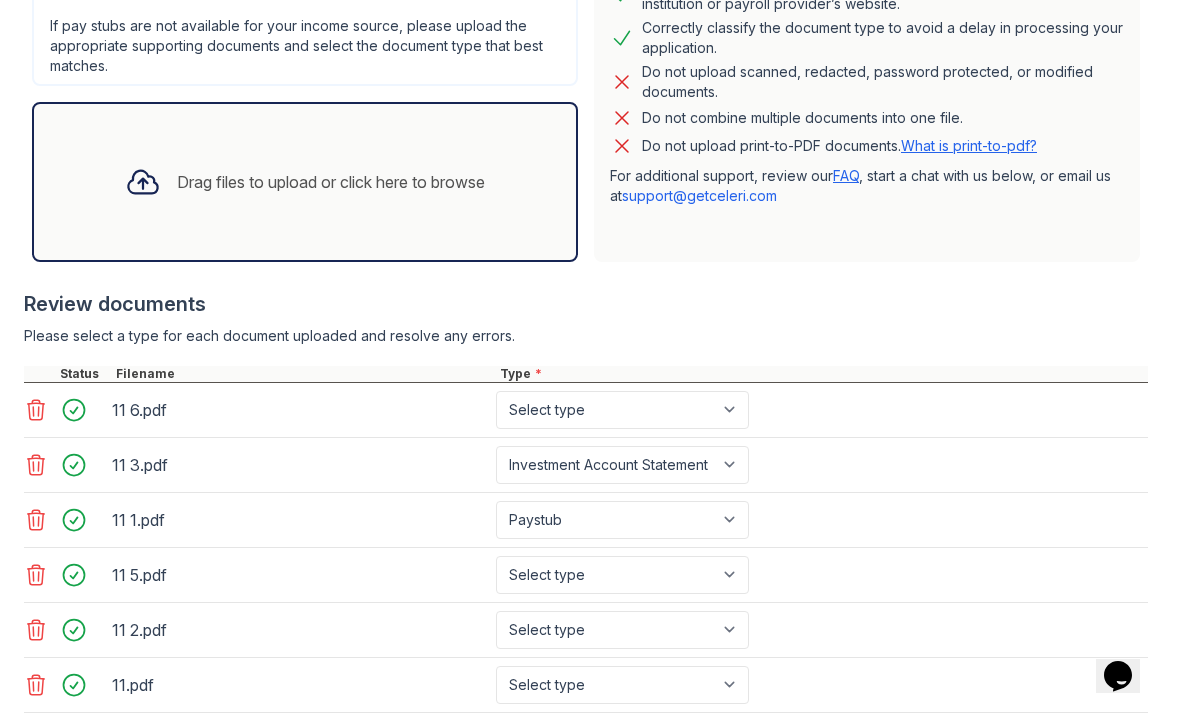 click on "Review documents
Please select a type for each document uploaded and resolve any errors.
Status
Filename
Type
*
11 6.pdf
Select type
Paystub
Bank Statement
Offer Letter
Tax Documents
Benefit Award Letter
Investment Account Statement
Other
11 3.pdf
Select type
Paystub
Bank Statement
Offer Letter
Tax Documents
Benefit Award Letter
Investment Account Statement
Other
11 1.pdf
Select type
Paystub
Bank Statement
Offer Letter
Tax Documents
Benefit Award Letter
Investment Account Statement
Other
11 5.pdf
Select type
Paystub
Bank Statement
Offer Letter
Tax Documents
Benefit Award Letter
Investment Account Statement
Other
11 2.pdf
Select type
Paystub
Bank Statement
Offer Letter
Tax Documents
Benefit Award Letter
Investment Account Statement
Other
11.pdf
Select type
Paystub
Bank Statement
Offer Letter" at bounding box center (586, 501) 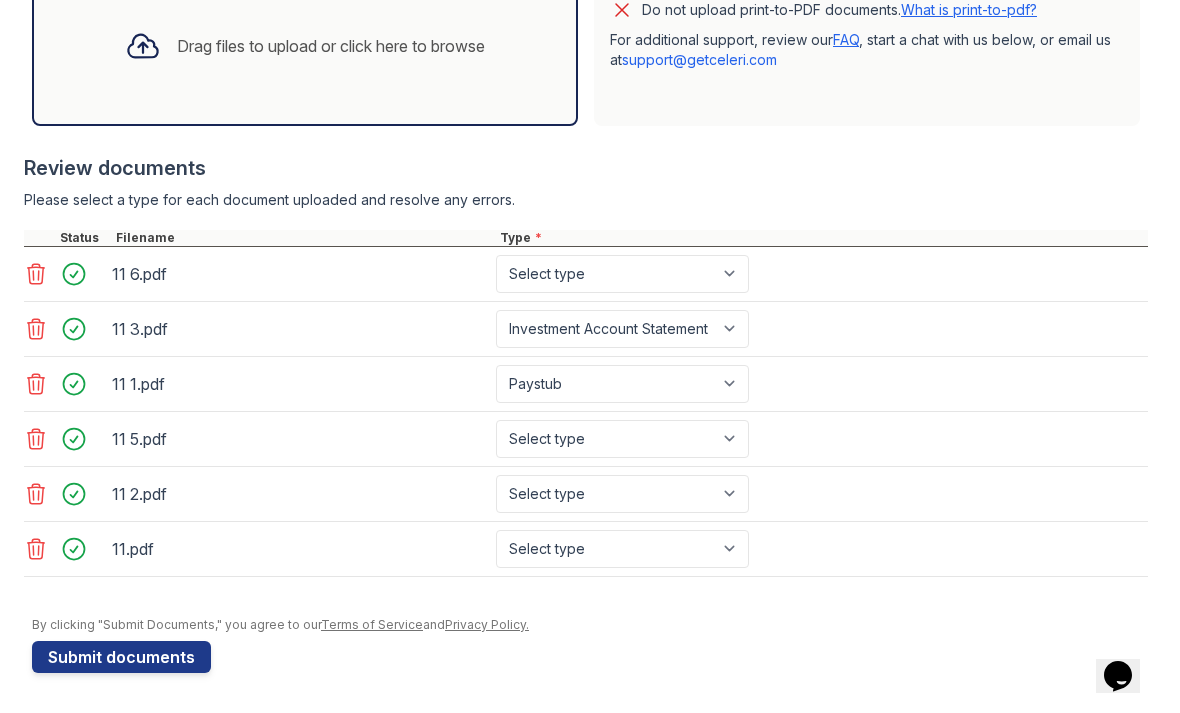 scroll, scrollTop: 662, scrollLeft: 0, axis: vertical 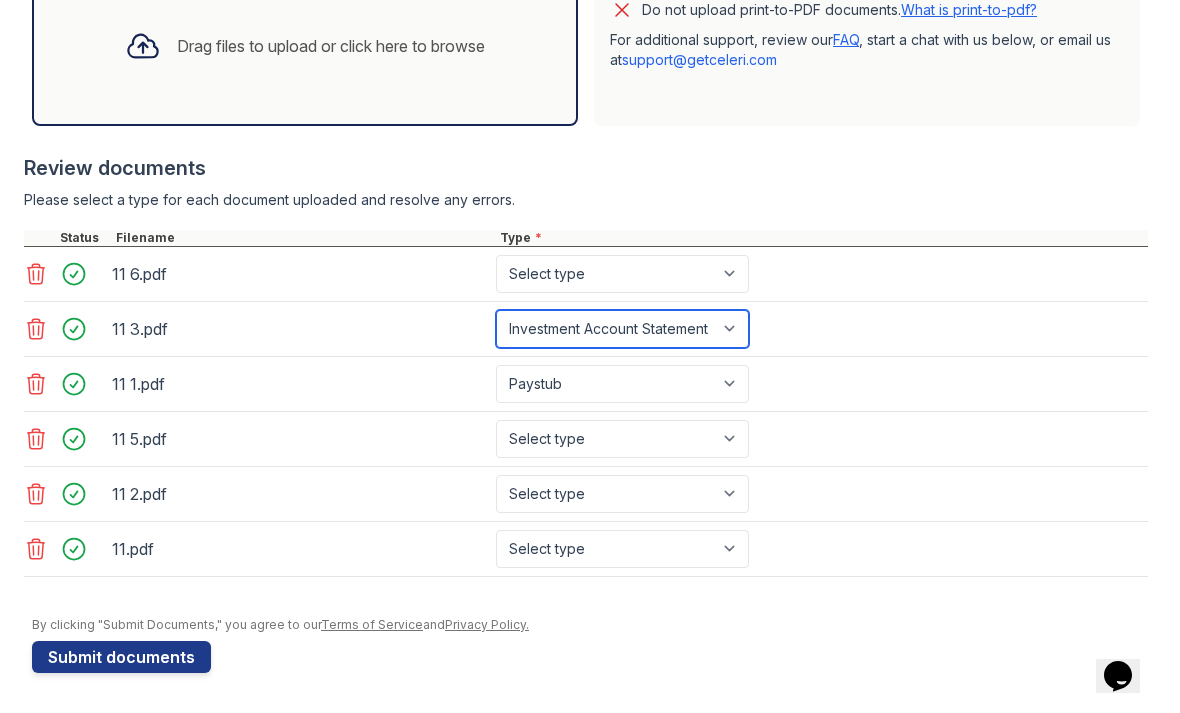 select 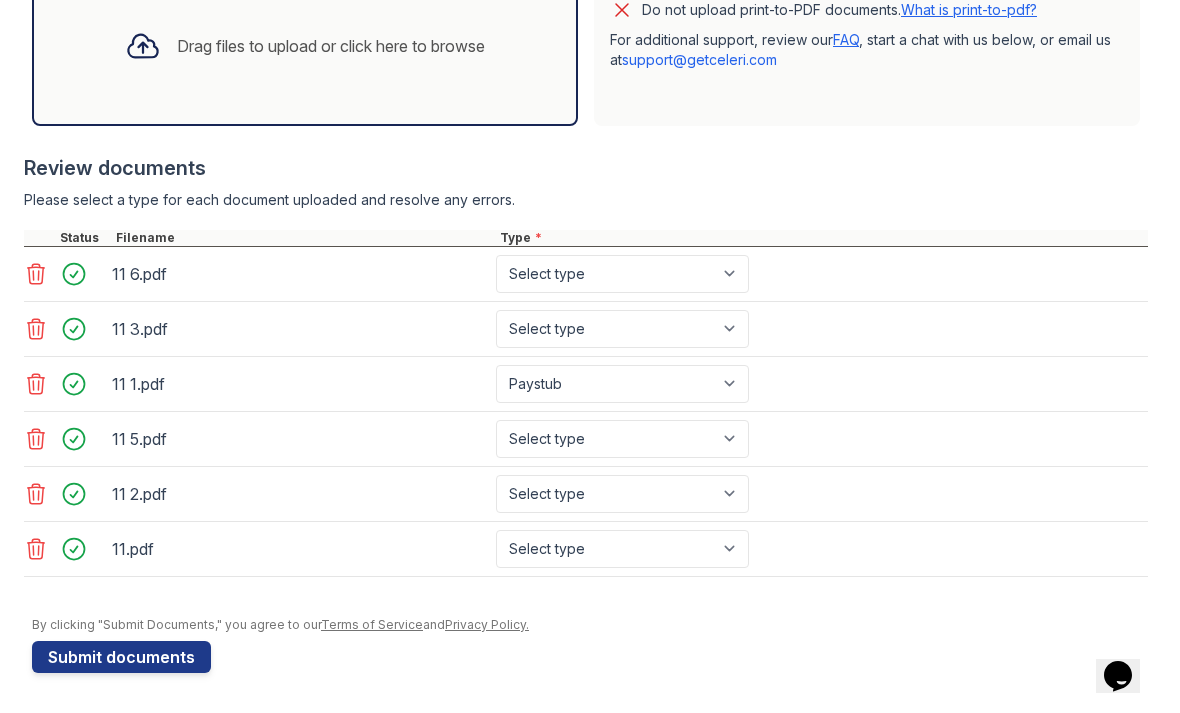 click on "Select type
Paystub
Bank Statement
Offer Letter
Tax Documents
Benefit Award Letter
Investment Account Statement
Other" at bounding box center [622, 494] 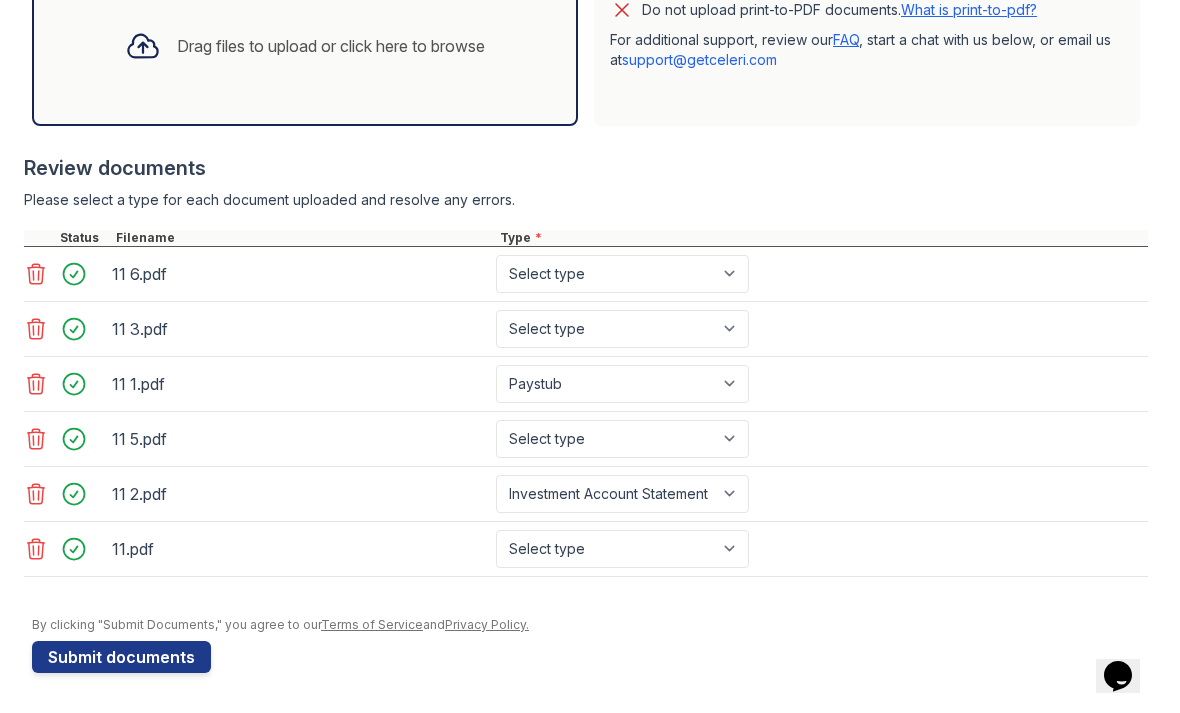 scroll, scrollTop: 526, scrollLeft: 0, axis: vertical 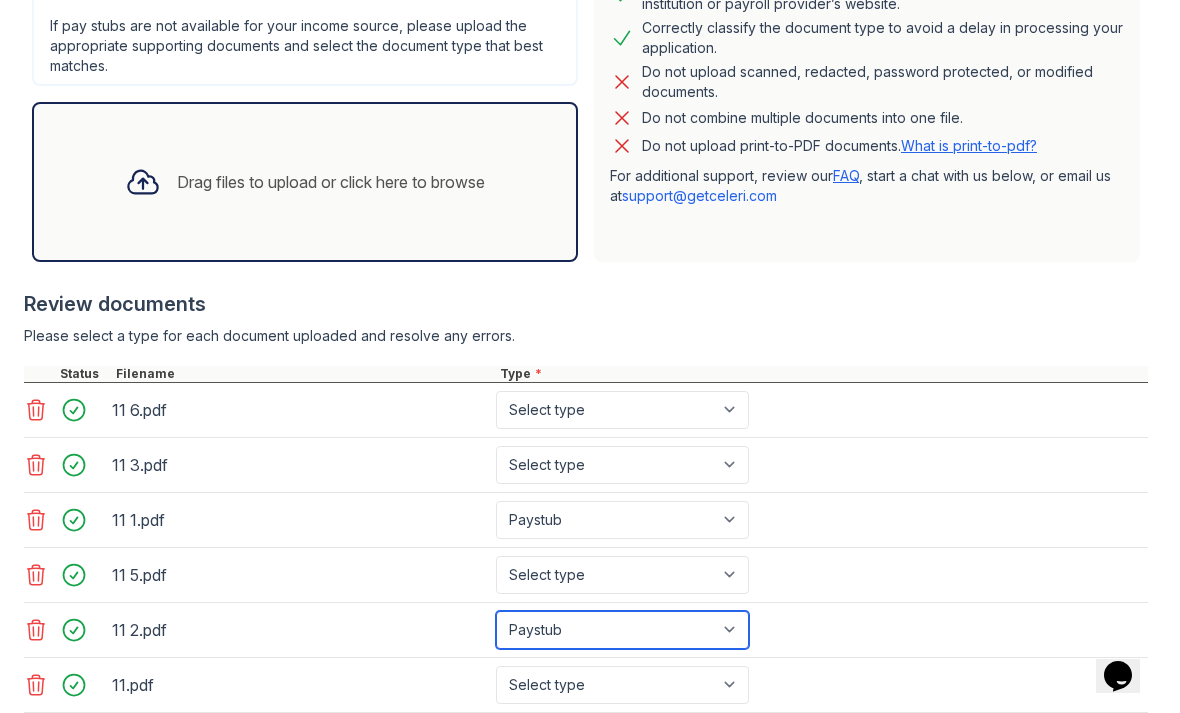 select on "investment_account_statement" 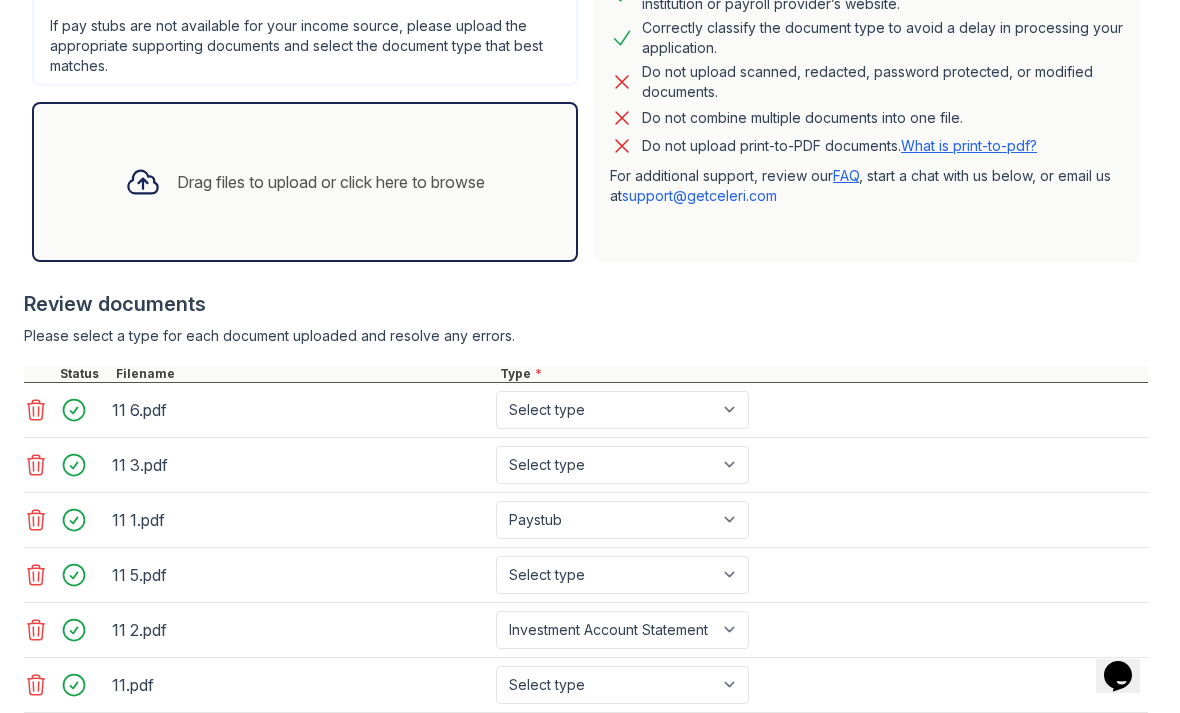 click on "Review documents
Please select a type for each document uploaded and resolve any errors.
Status
Filename
Type
*
11 6.pdf
Select type
Paystub
Bank Statement
Offer Letter
Tax Documents
Benefit Award Letter
Investment Account Statement
Other
11 3.pdf
Select type
Paystub
Bank Statement
Offer Letter
Tax Documents
Benefit Award Letter
Investment Account Statement
Other
11 1.pdf
Select type
Paystub
Bank Statement
Offer Letter
Tax Documents
Benefit Award Letter
Investment Account Statement
Other
11 5.pdf
Select type
Paystub
Bank Statement
Offer Letter
Tax Documents
Benefit Award Letter
Investment Account Statement
Other
11 2.pdf
Select type
Paystub
Bank Statement
Offer Letter
Tax Documents
Benefit Award Letter
Investment Account Statement
Other
11.pdf
Select type
Paystub
Bank Statement
Offer Letter" at bounding box center [586, 501] 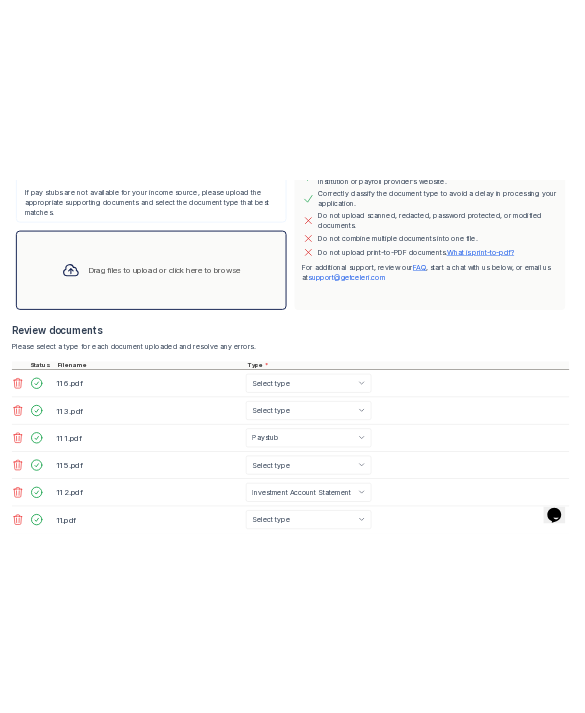 scroll, scrollTop: 662, scrollLeft: 0, axis: vertical 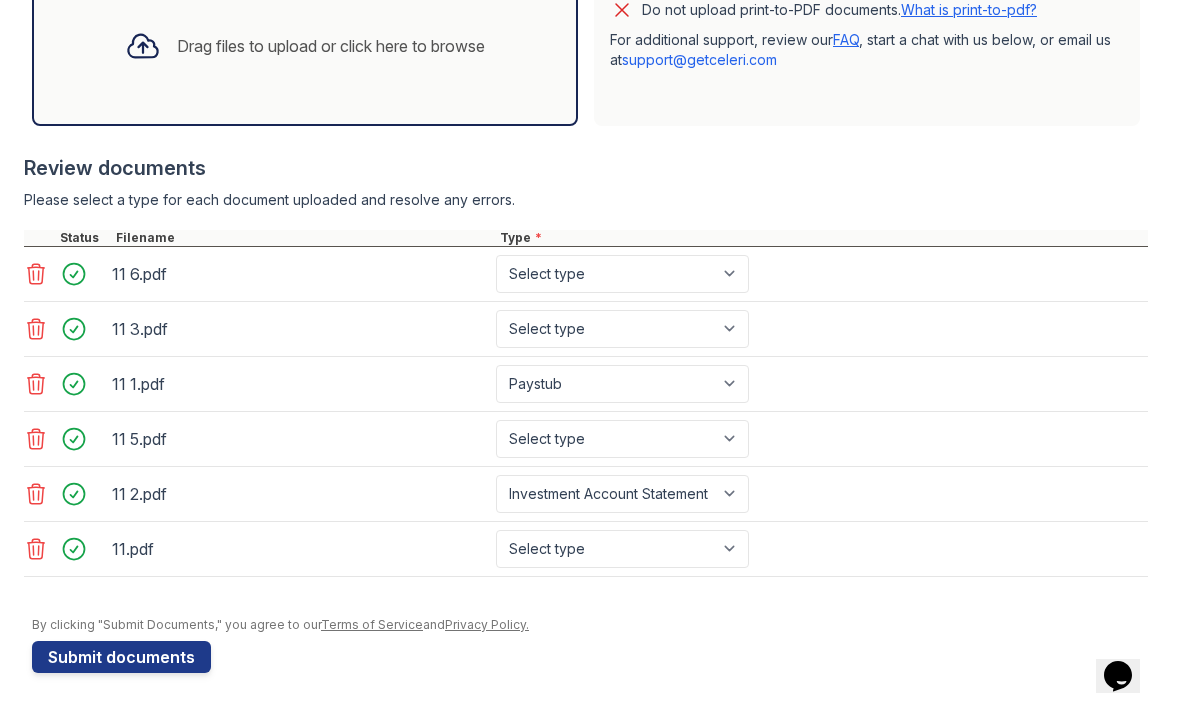 click on "Select type
Paystub
Bank Statement
Offer Letter
Tax Documents
Benefit Award Letter
Investment Account Statement
Other" at bounding box center [622, 329] 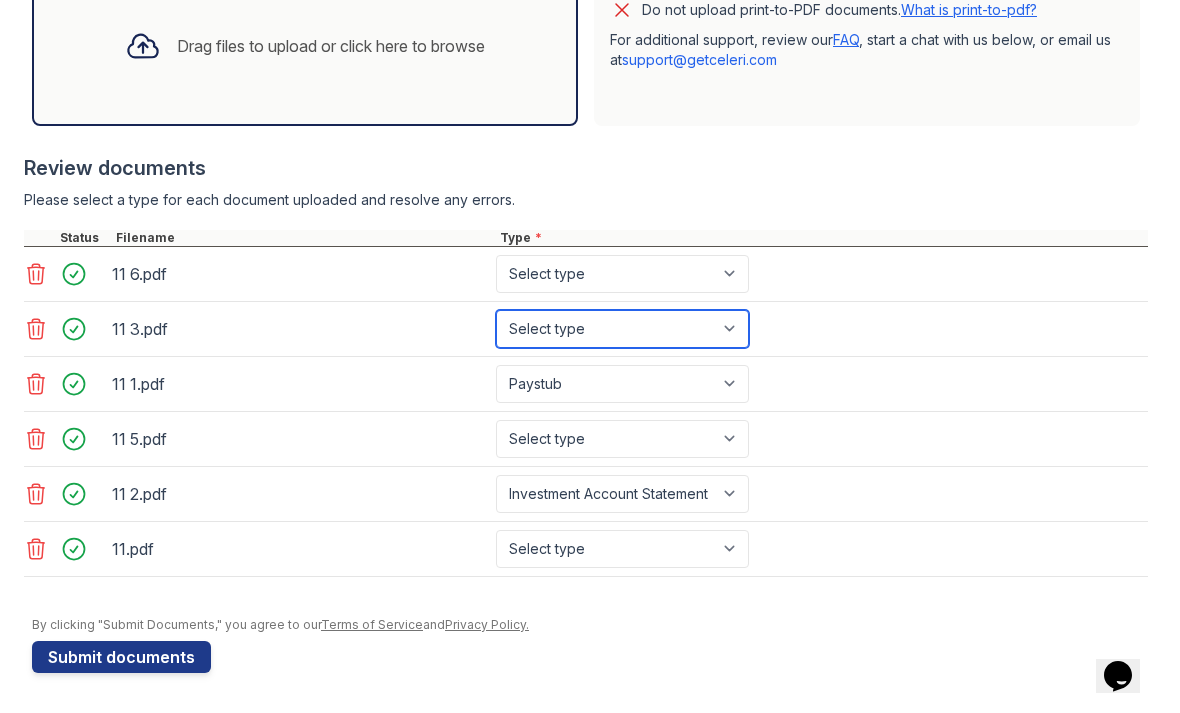 select on "paystub" 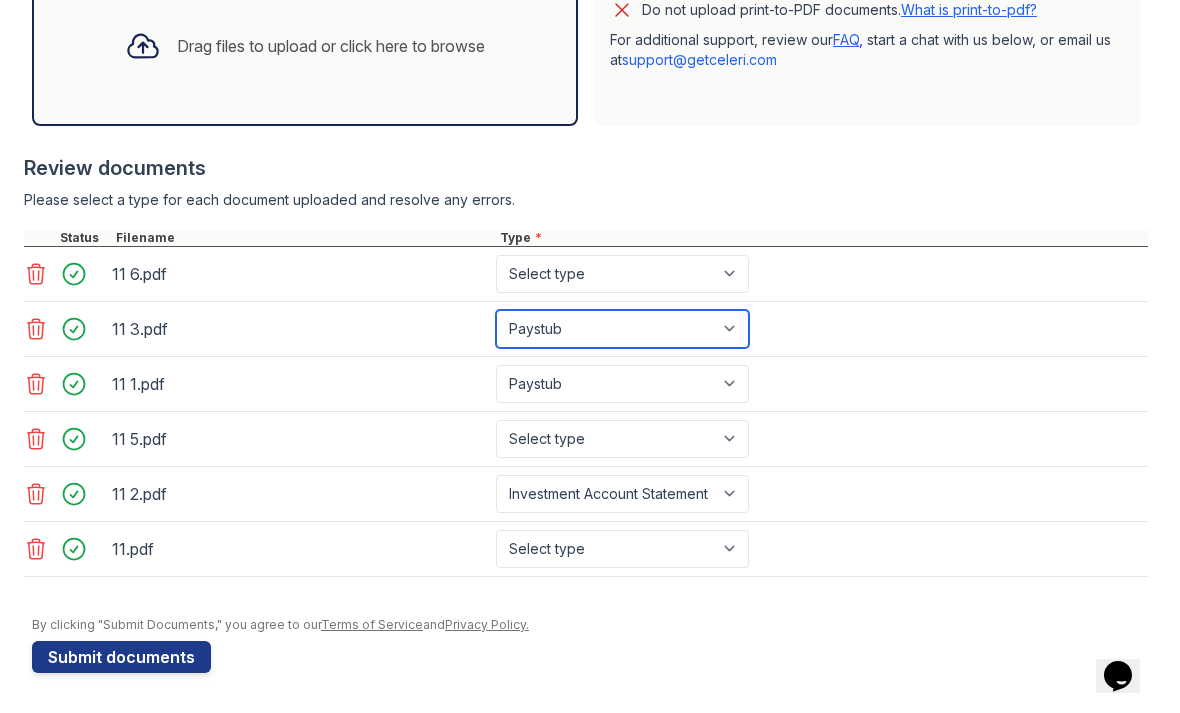 click on "Select type
Paystub
Bank Statement
Offer Letter
Tax Documents
Benefit Award Letter
Investment Account Statement
Other" at bounding box center [622, 329] 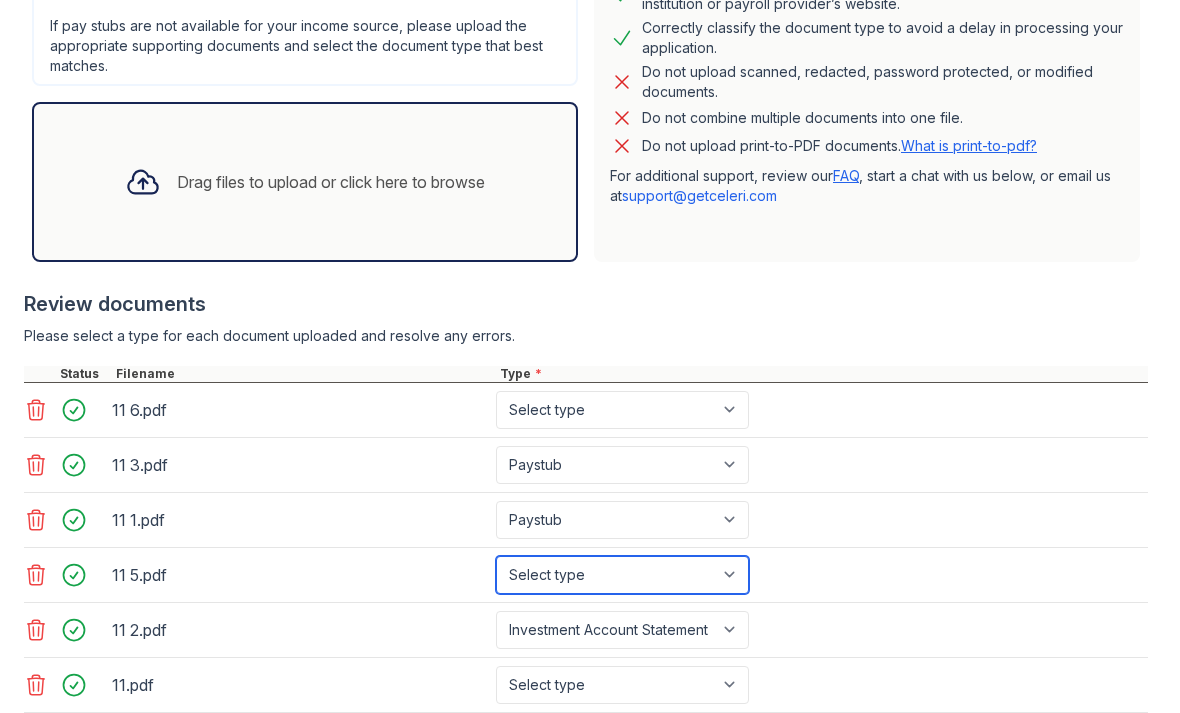 click on "Select type
Paystub
Bank Statement
Offer Letter
Tax Documents
Benefit Award Letter
Investment Account Statement
Other" at bounding box center (622, 575) 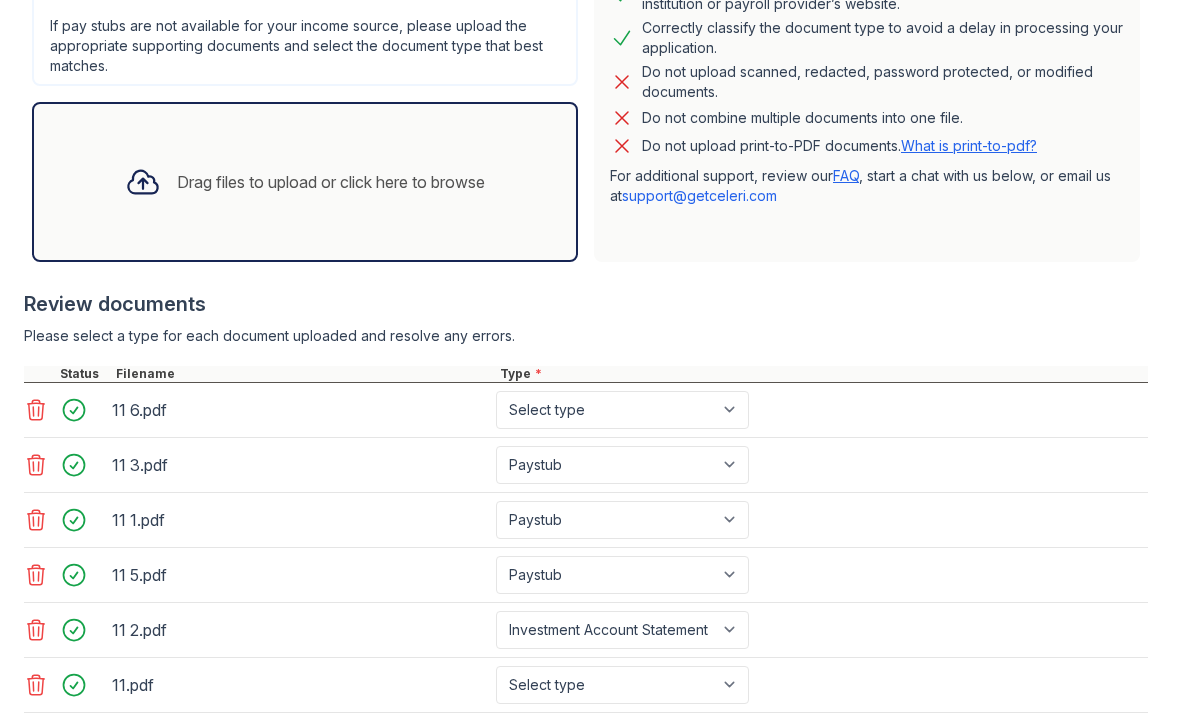 click on "Select type
Paystub
Bank Statement
Offer Letter
Tax Documents
Benefit Award Letter
Investment Account Statement
Other" at bounding box center [622, 520] 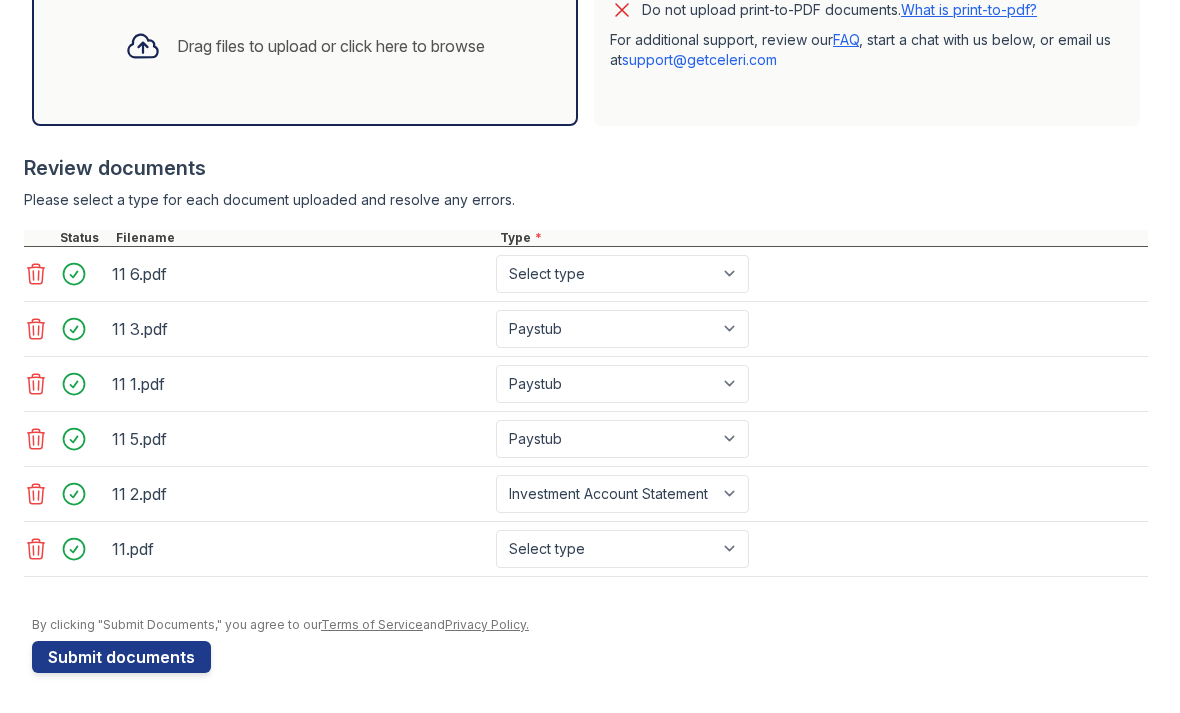 scroll, scrollTop: 662, scrollLeft: 0, axis: vertical 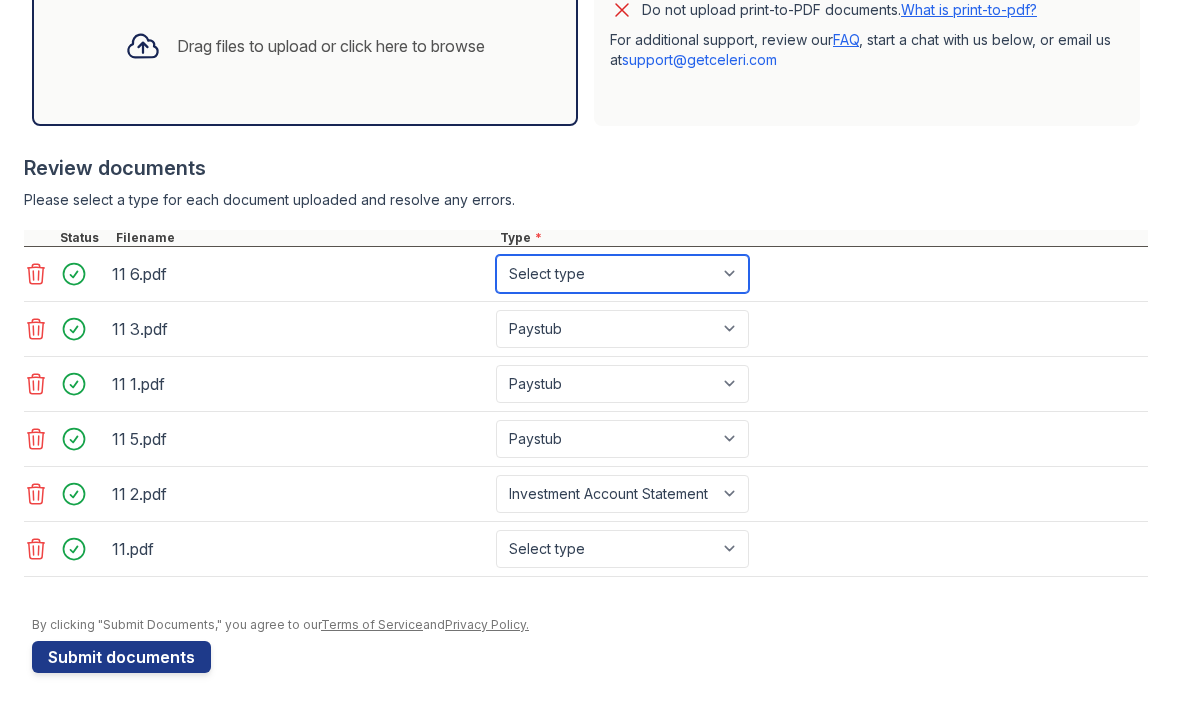 select on "paystub" 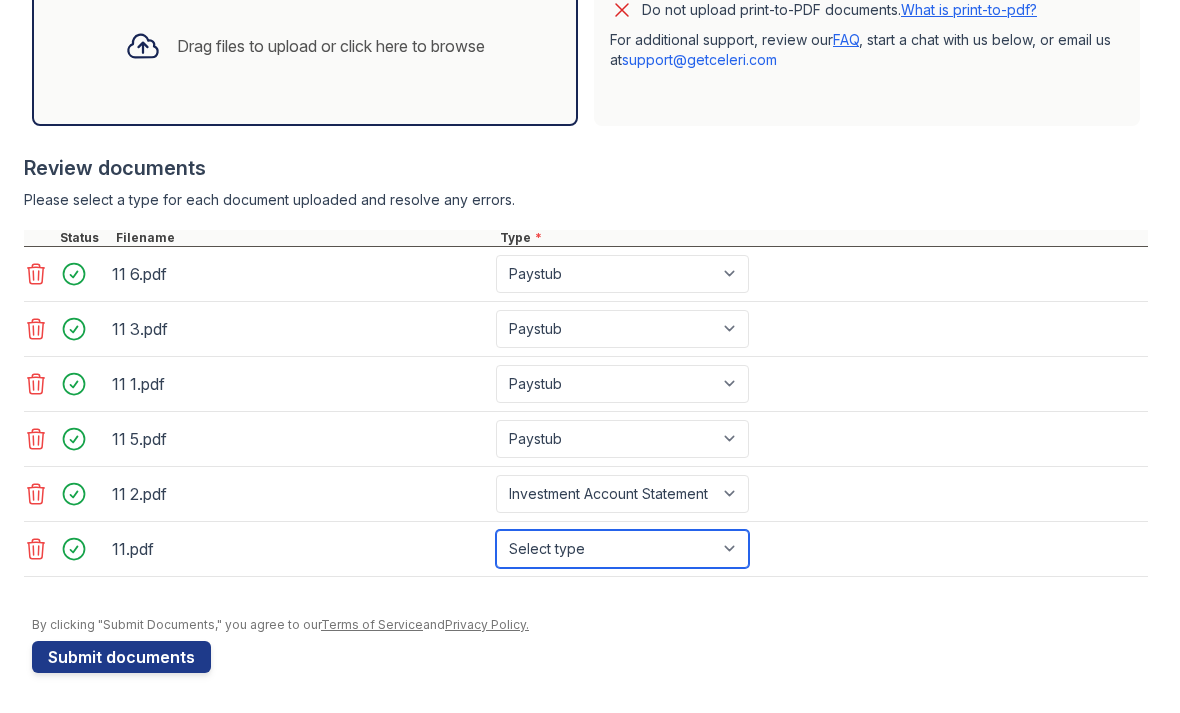 click on "Select type
Paystub
Bank Statement
Offer Letter
Tax Documents
Benefit Award Letter
Investment Account Statement
Other" at bounding box center [622, 549] 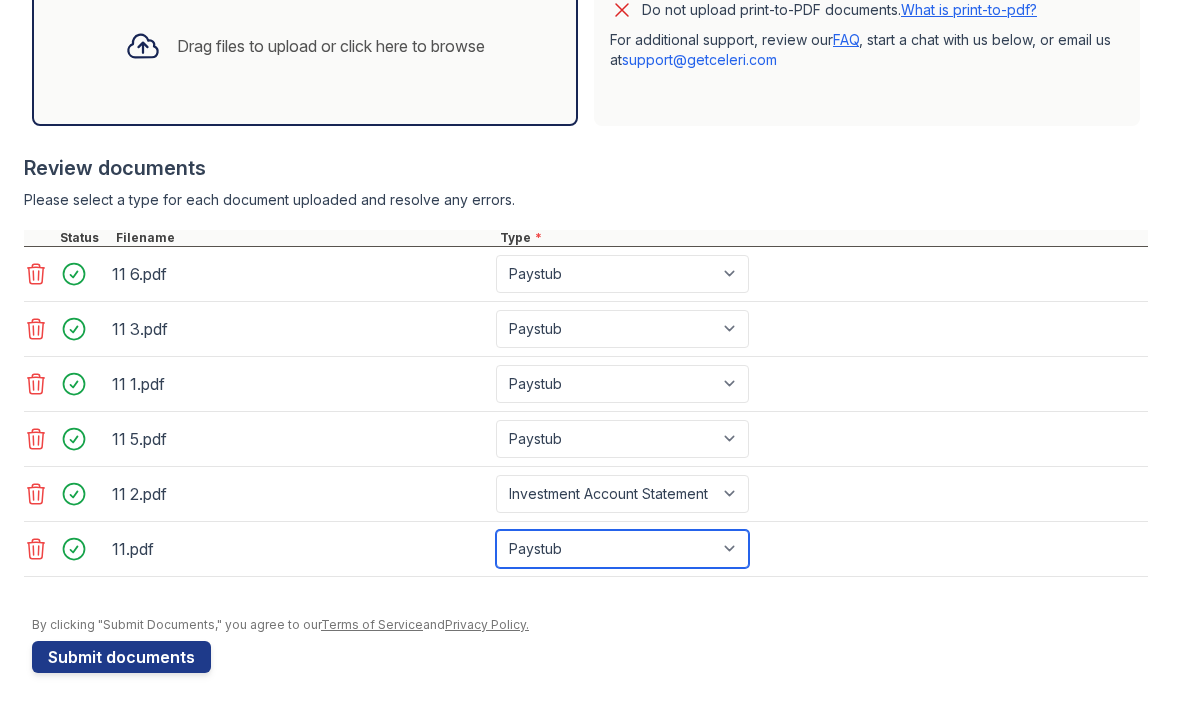 click on "Select type
Paystub
Bank Statement
Offer Letter
Tax Documents
Benefit Award Letter
Investment Account Statement
Other" at bounding box center [622, 549] 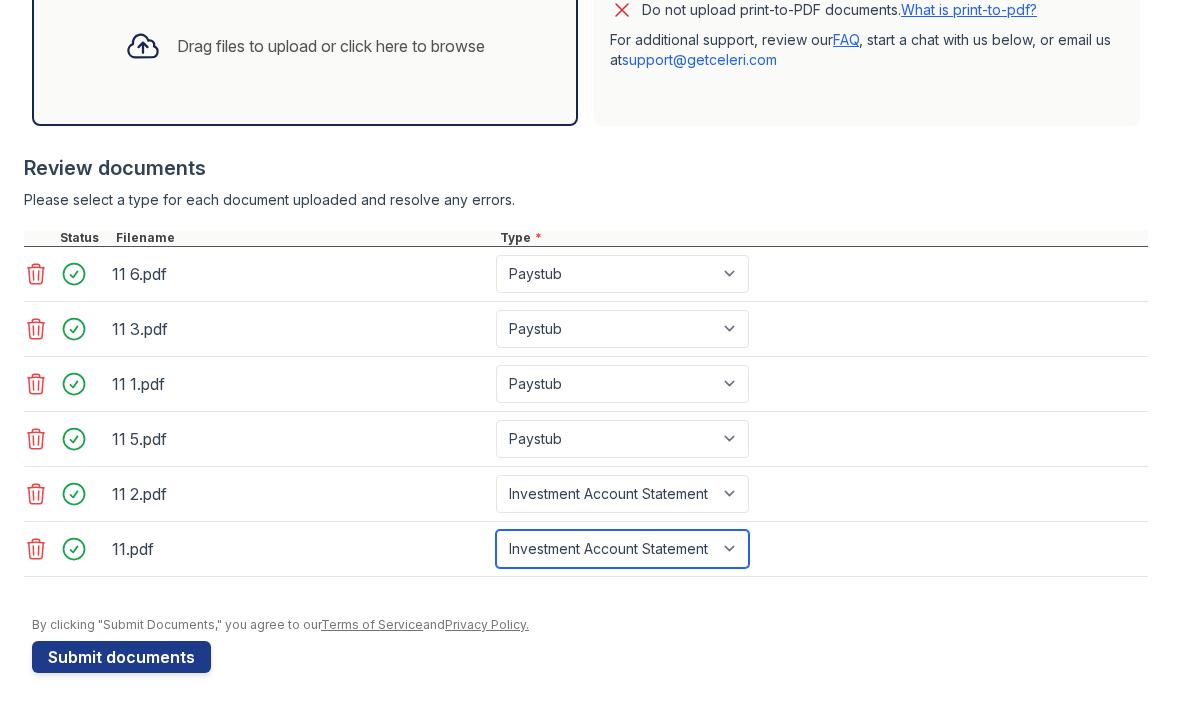 click on "Select type
Paystub
Bank Statement
Offer Letter
Tax Documents
Benefit Award Letter
Investment Account Statement
Other" at bounding box center [622, 549] 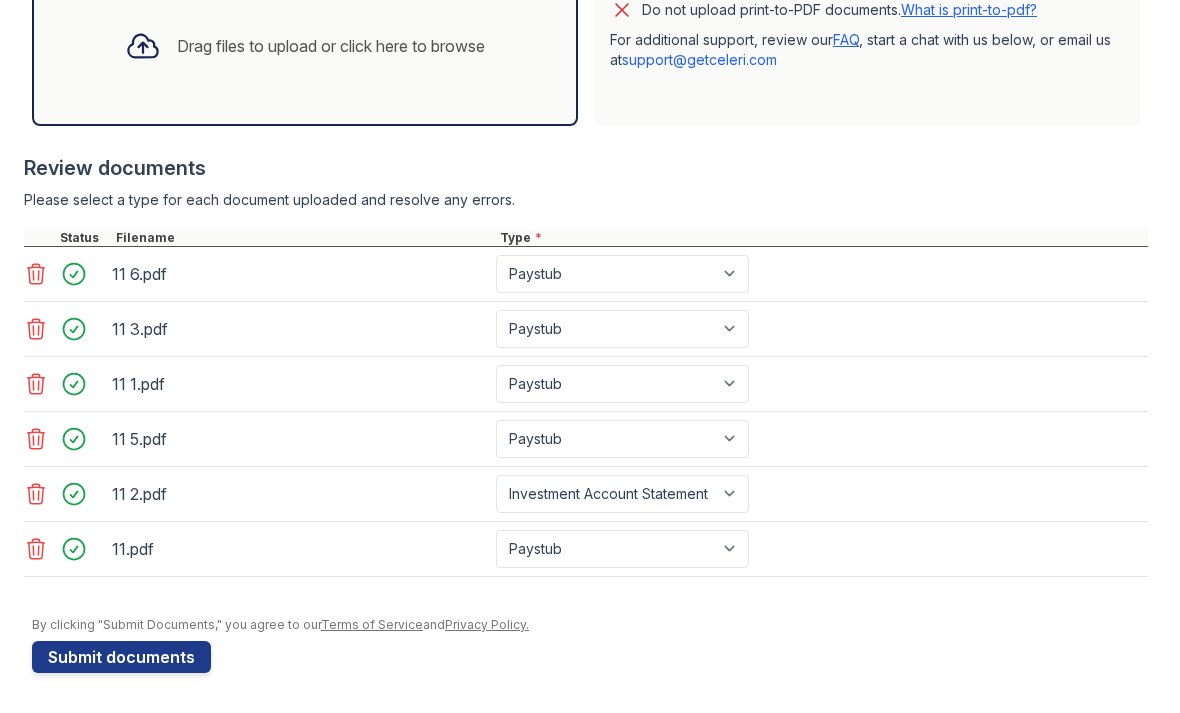 click on "Select type
Paystub
Bank Statement
Offer Letter
Tax Documents
Benefit Award Letter
Investment Account Statement
Other" at bounding box center (622, 274) 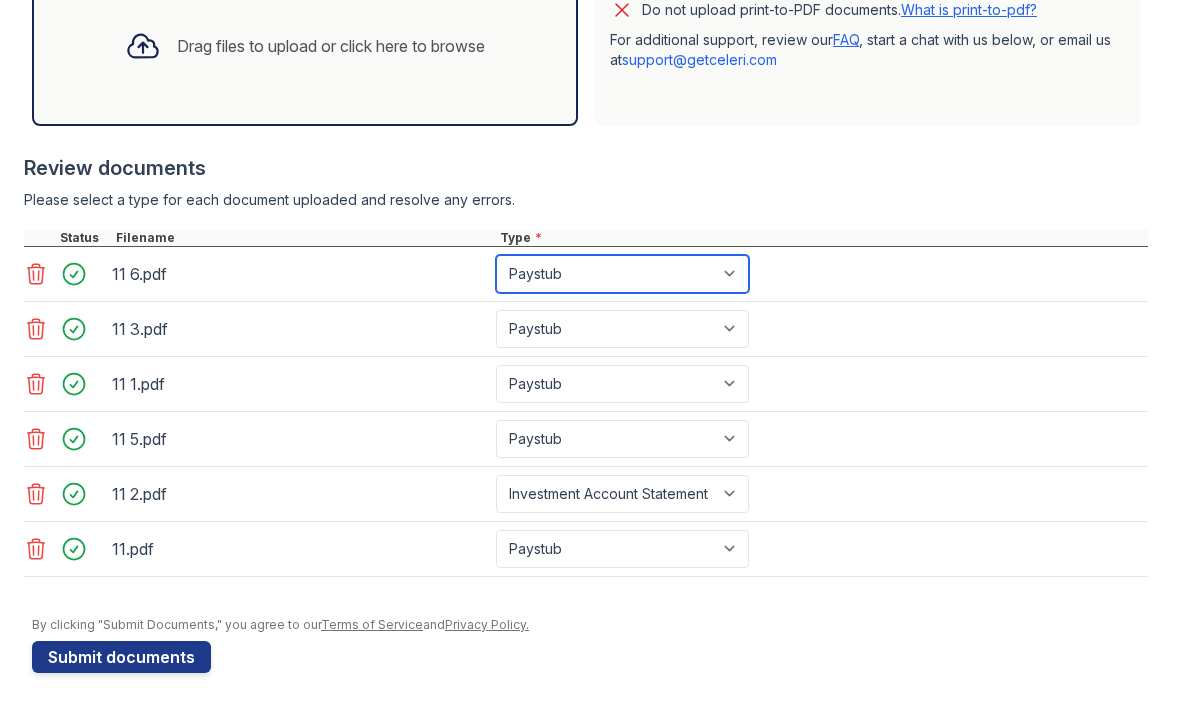 select on "investment_account_statement" 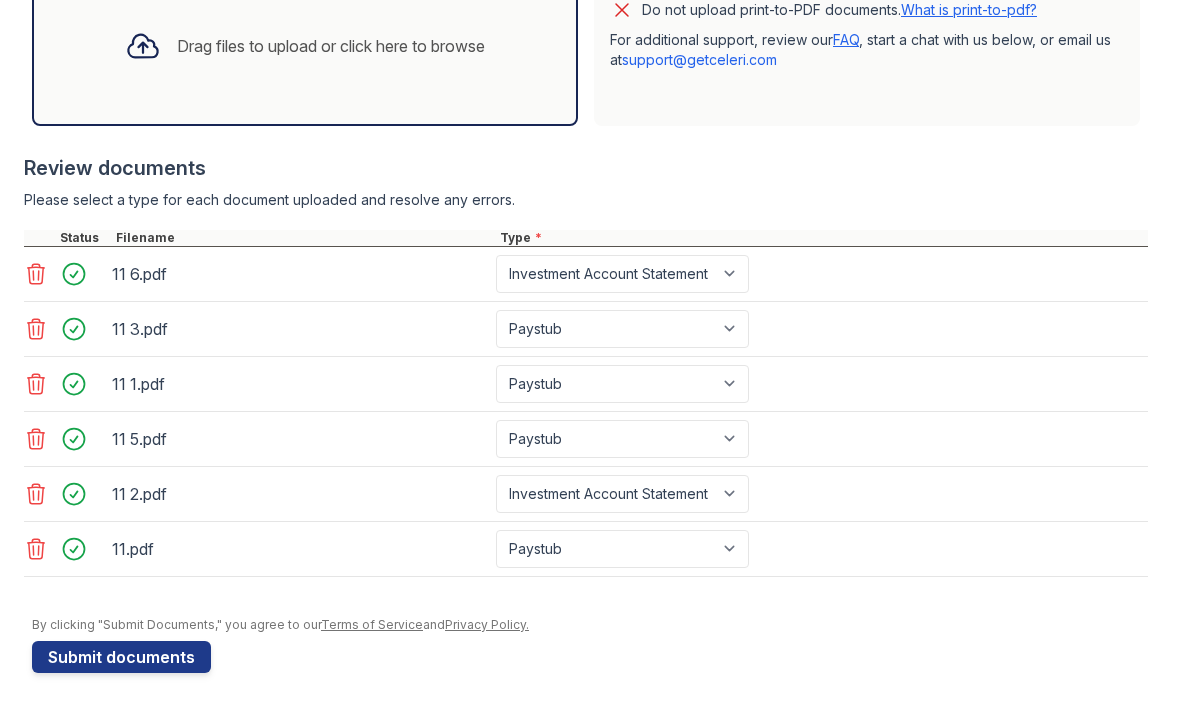 click on "Submit documents" at bounding box center [121, 657] 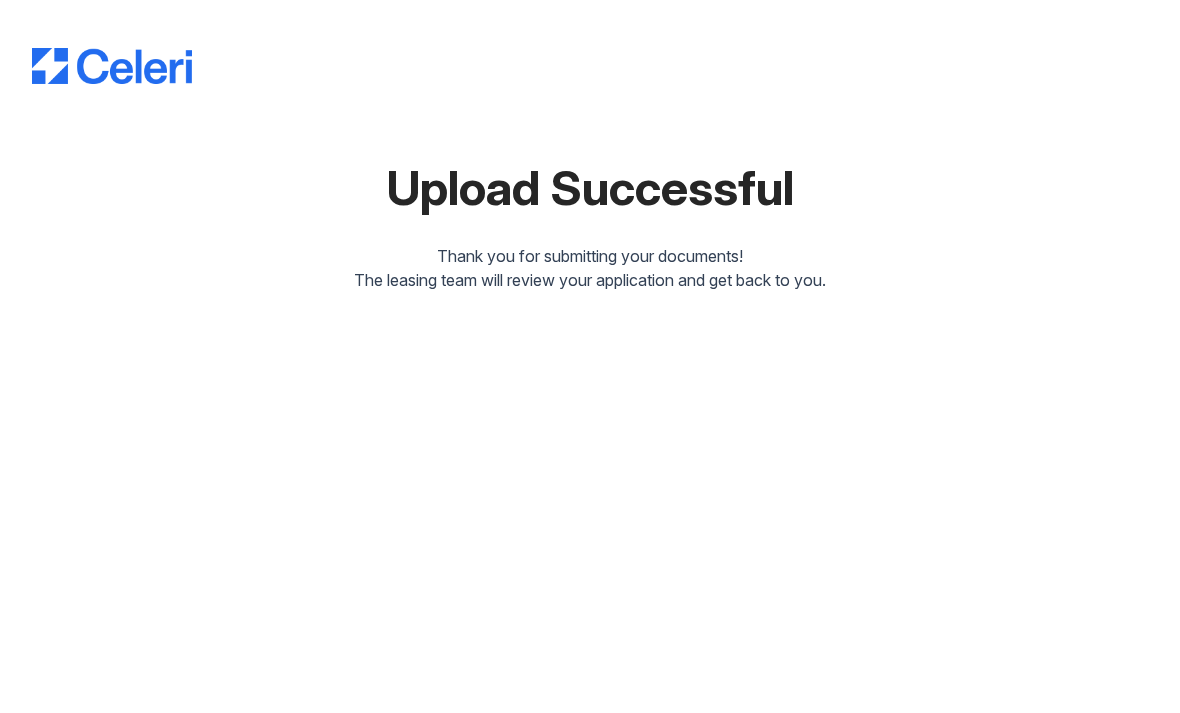 click on "Upload Successful
Thank you for submitting your documents!
The leasing team will review your application and get back to you." at bounding box center [590, 356] 